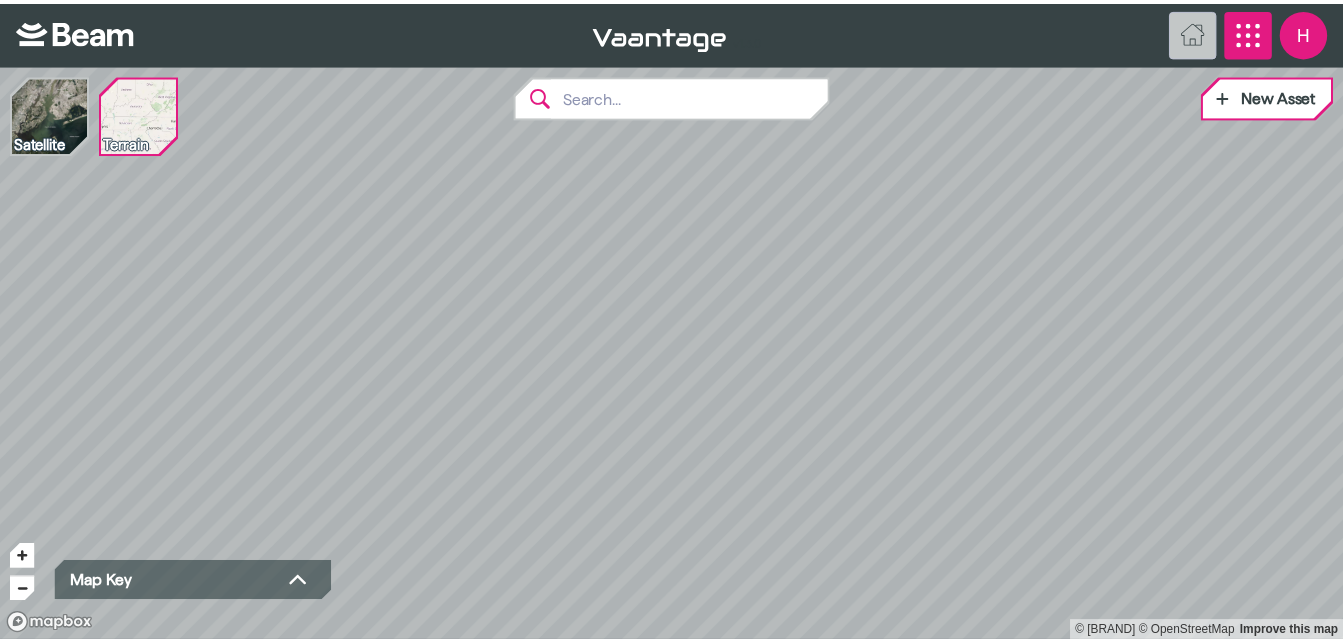 scroll, scrollTop: 0, scrollLeft: 0, axis: both 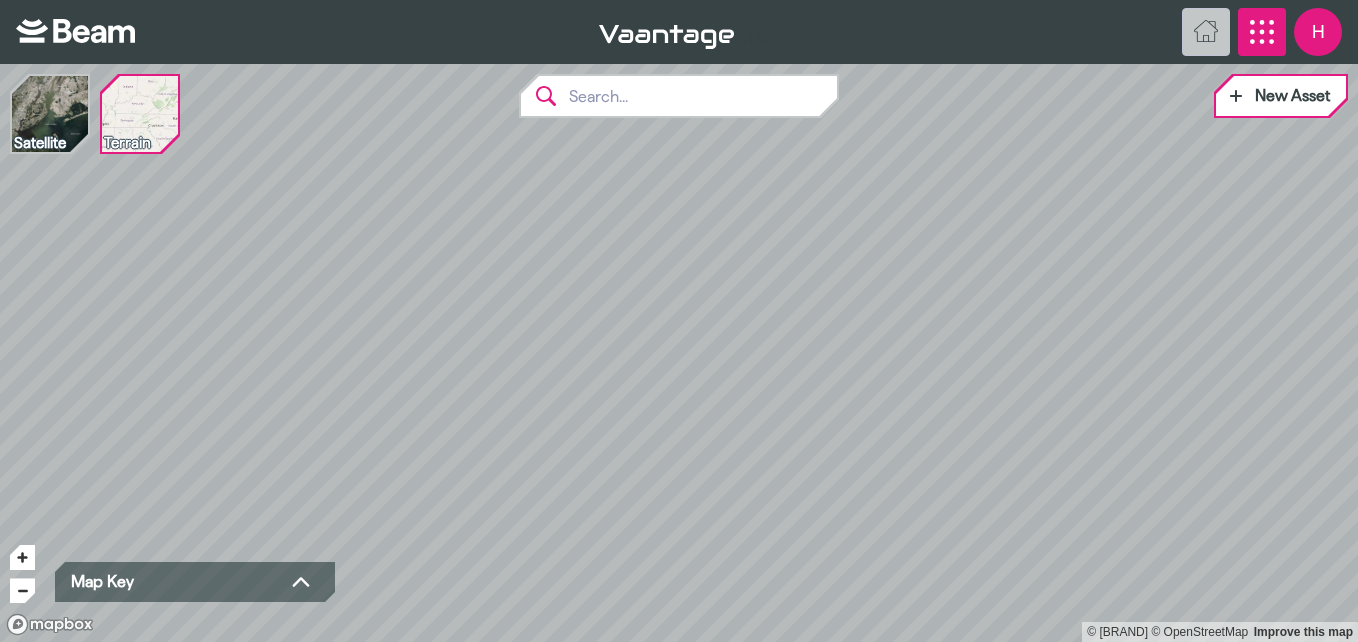 click 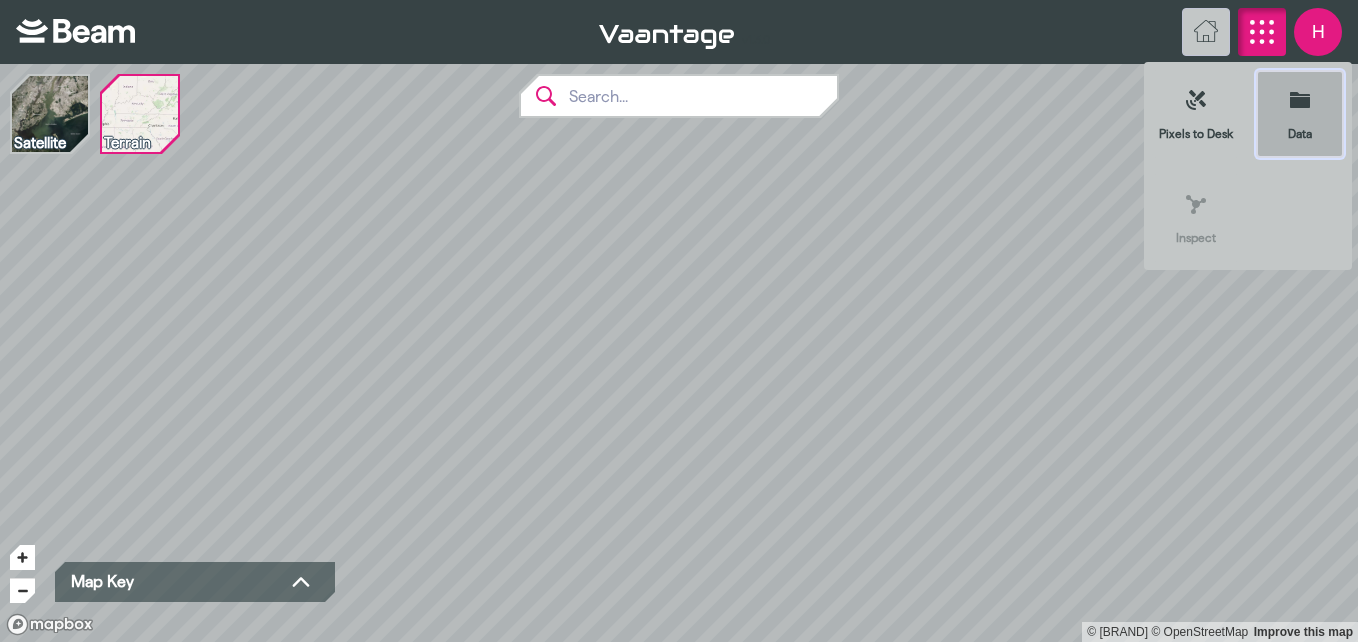 click on "Data" at bounding box center [1300, 114] 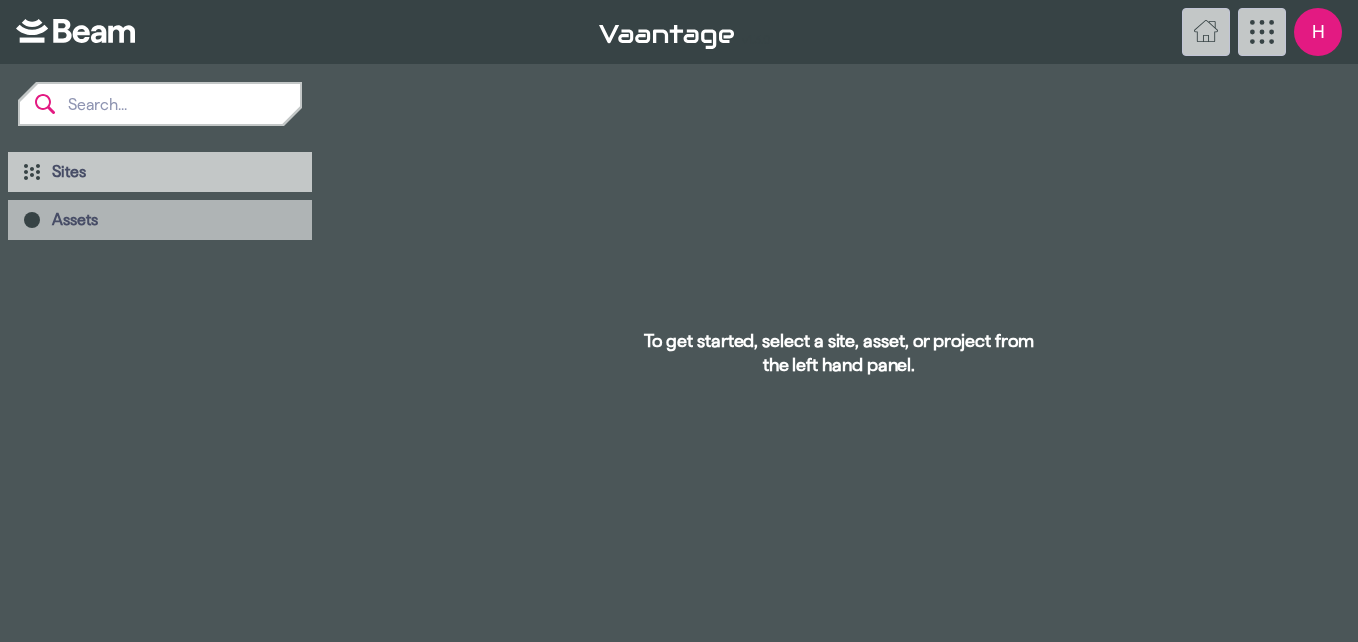 click on "Assets" at bounding box center [174, 220] 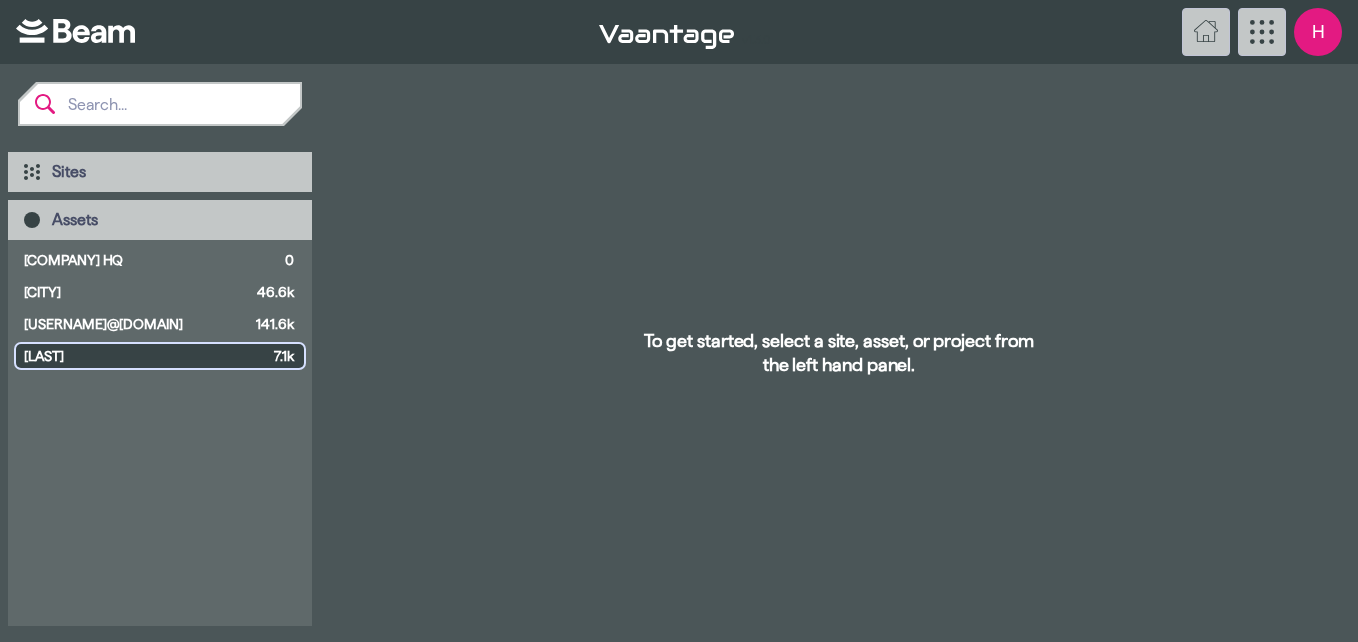 click on "[LAST] 7.1k" at bounding box center (160, 356) 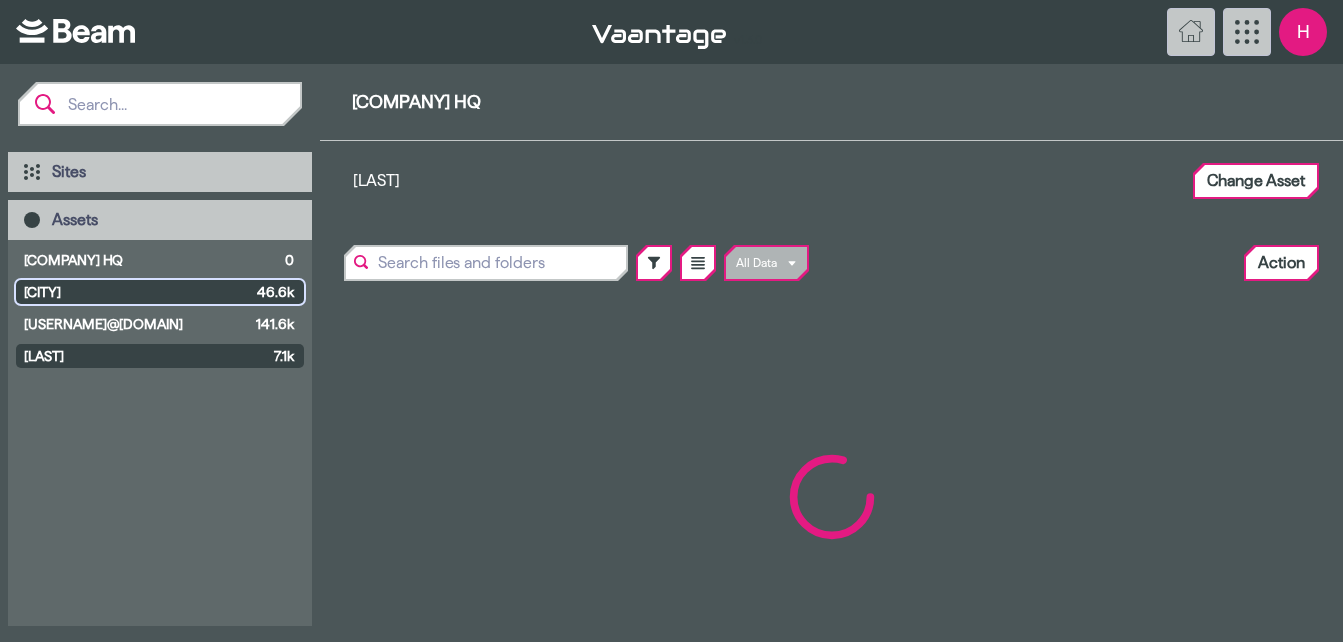 click on "[CITY]" at bounding box center (136, 292) 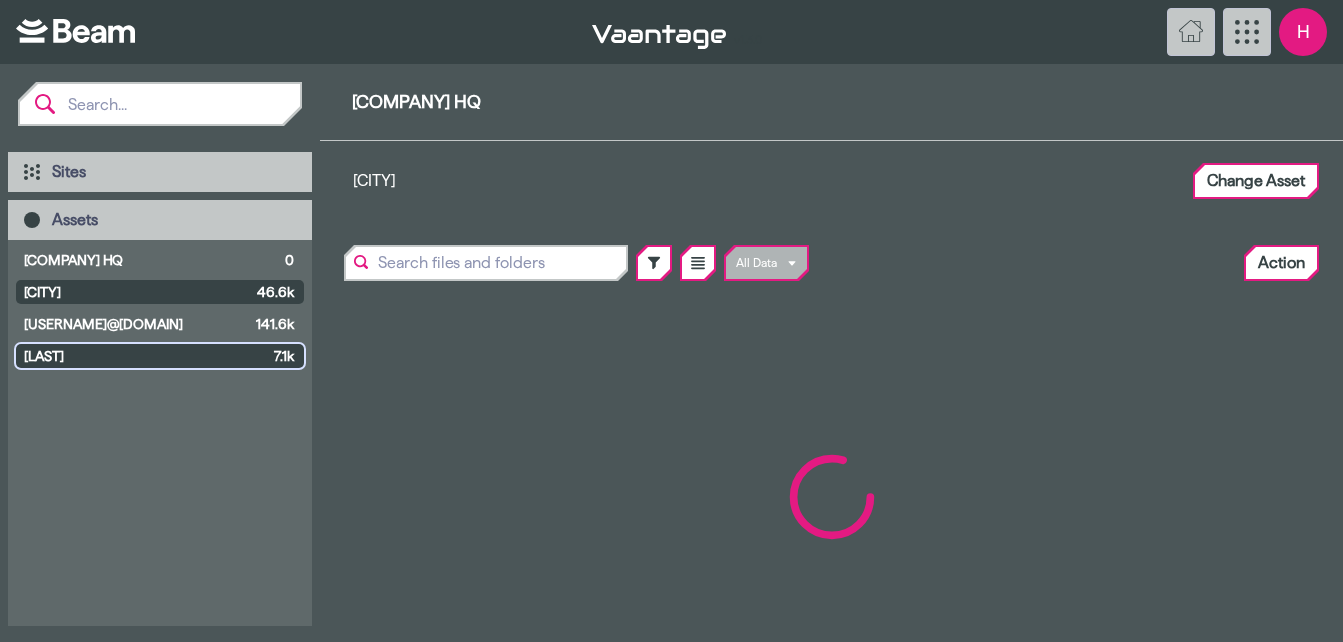click on "[LAST] 7.1k" at bounding box center [160, 356] 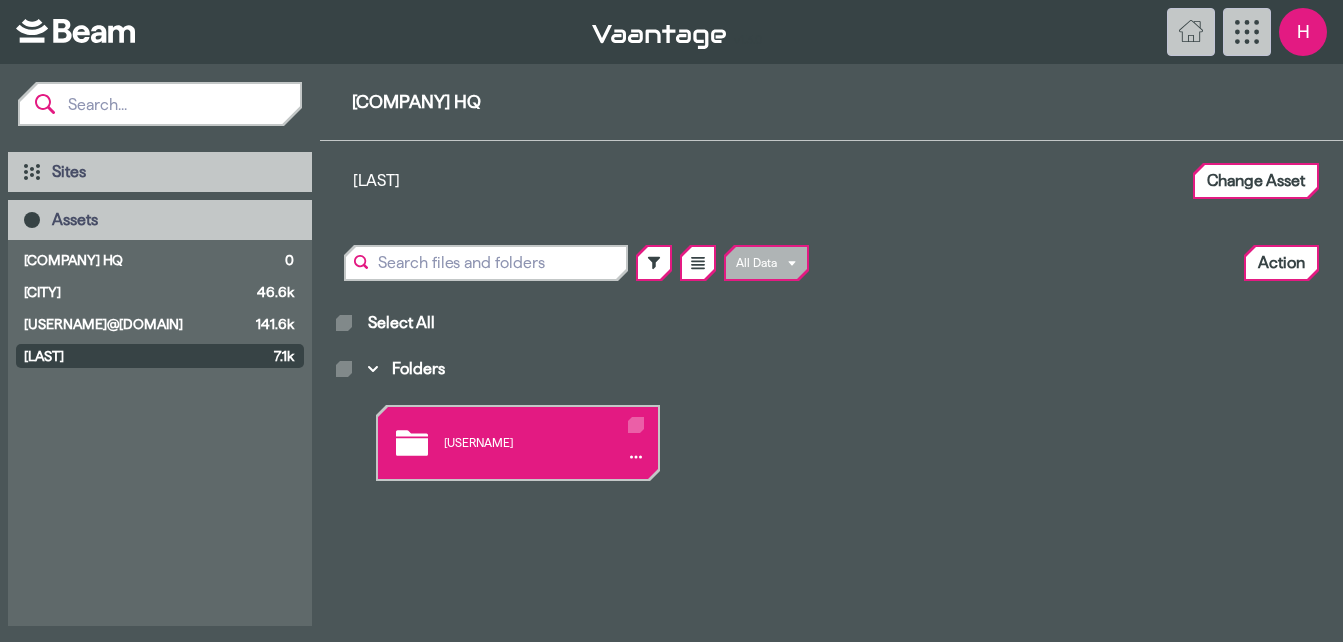 click on "[USERNAME]" at bounding box center [518, 443] 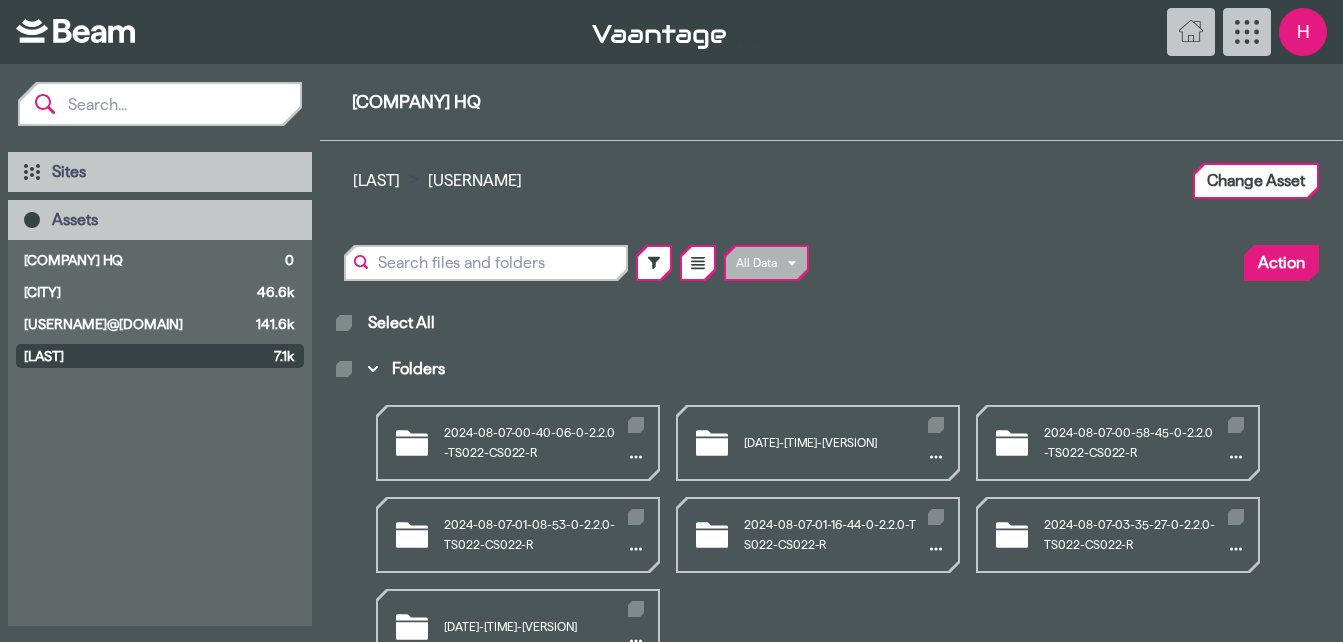 click on "Action" at bounding box center (1281, 263) 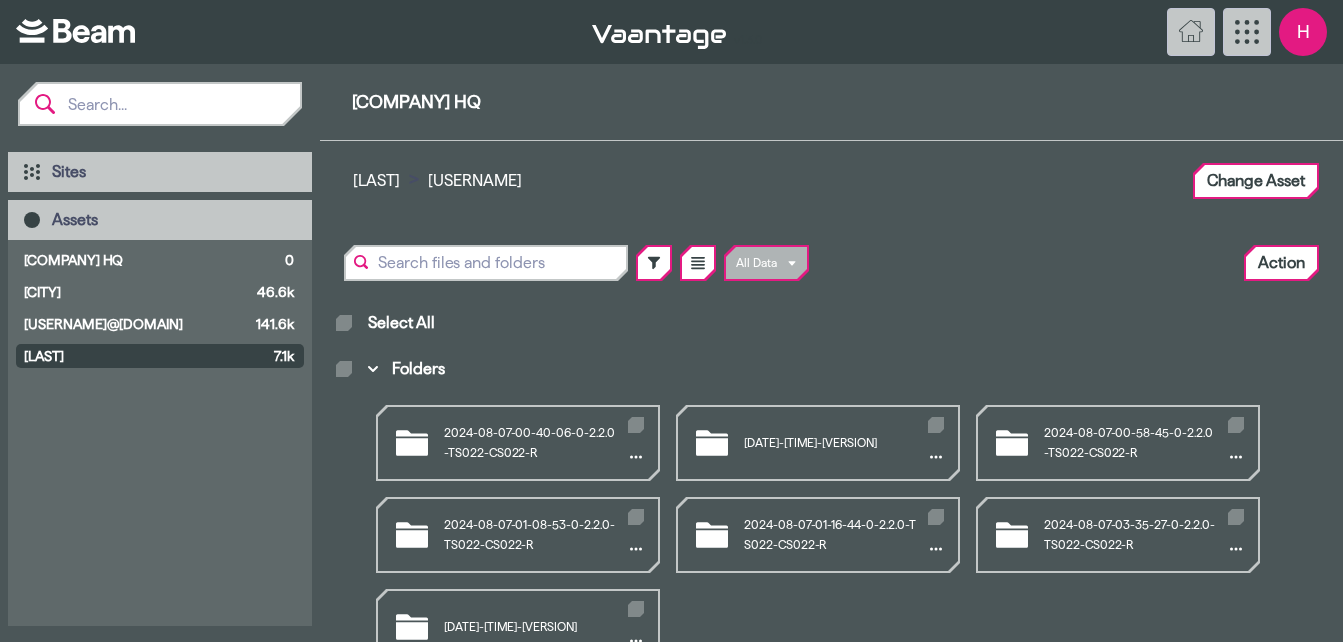 click on "Upload Data" at bounding box center [1231, 307] 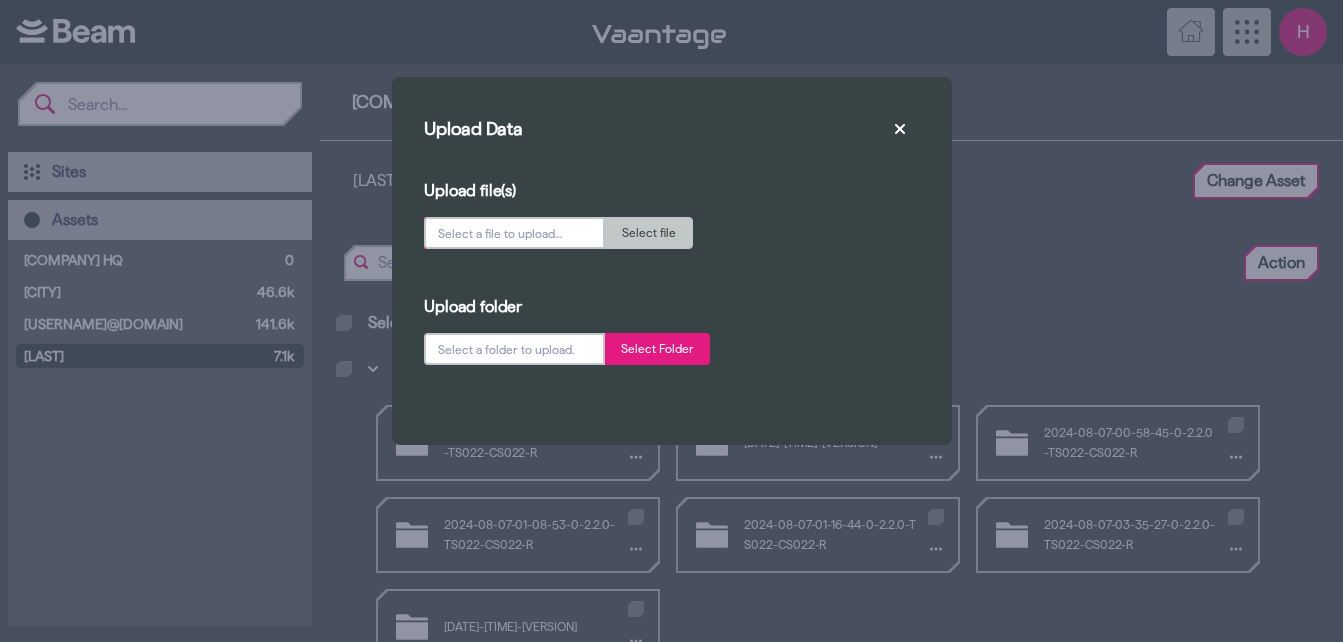 click on "Select Folder" at bounding box center [657, 349] 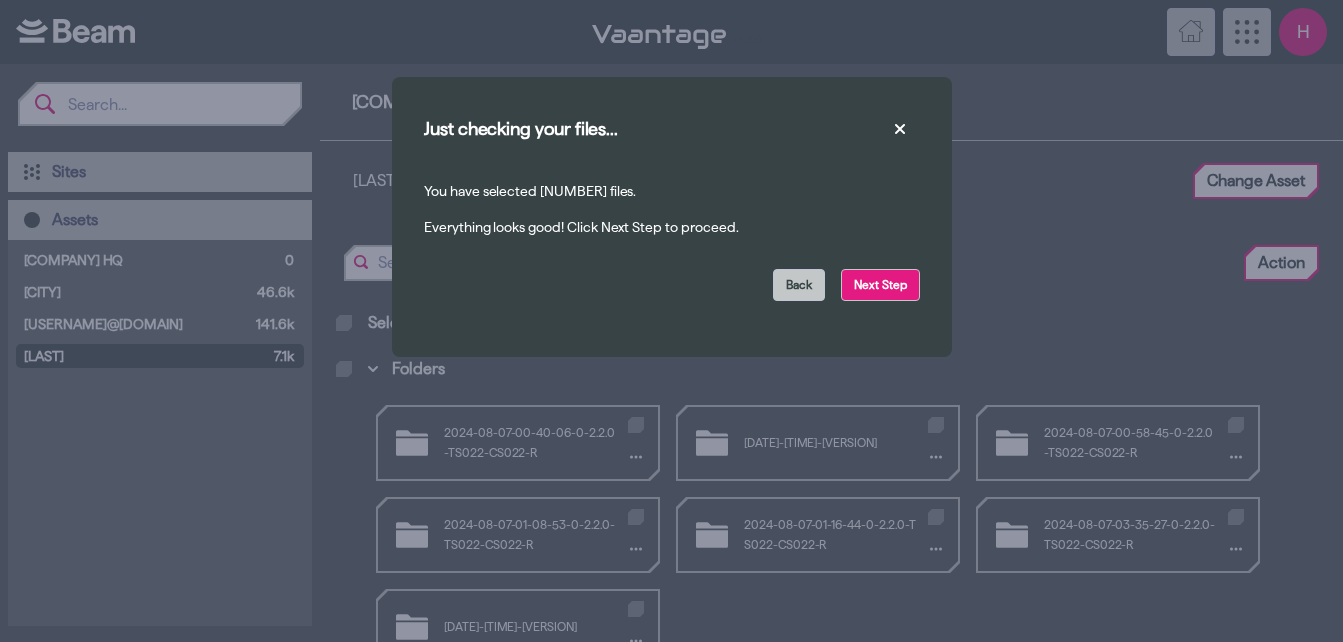 click on "Next Step" at bounding box center [880, 285] 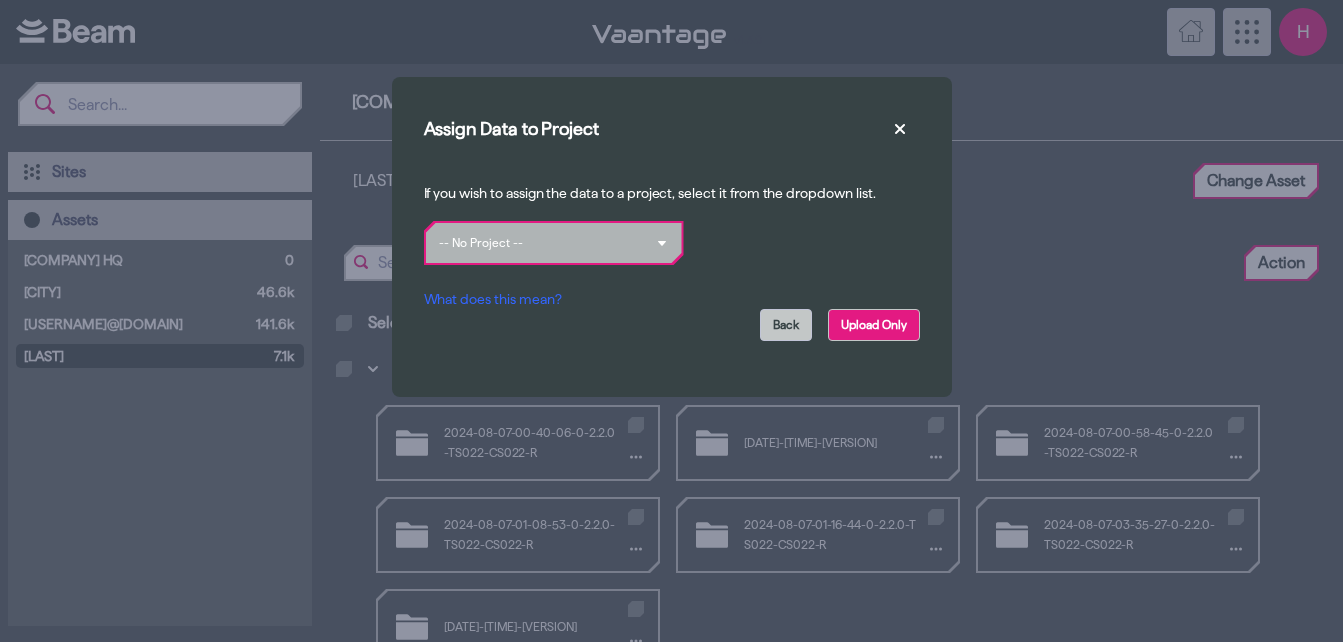 click on "Upload Only" at bounding box center (874, 325) 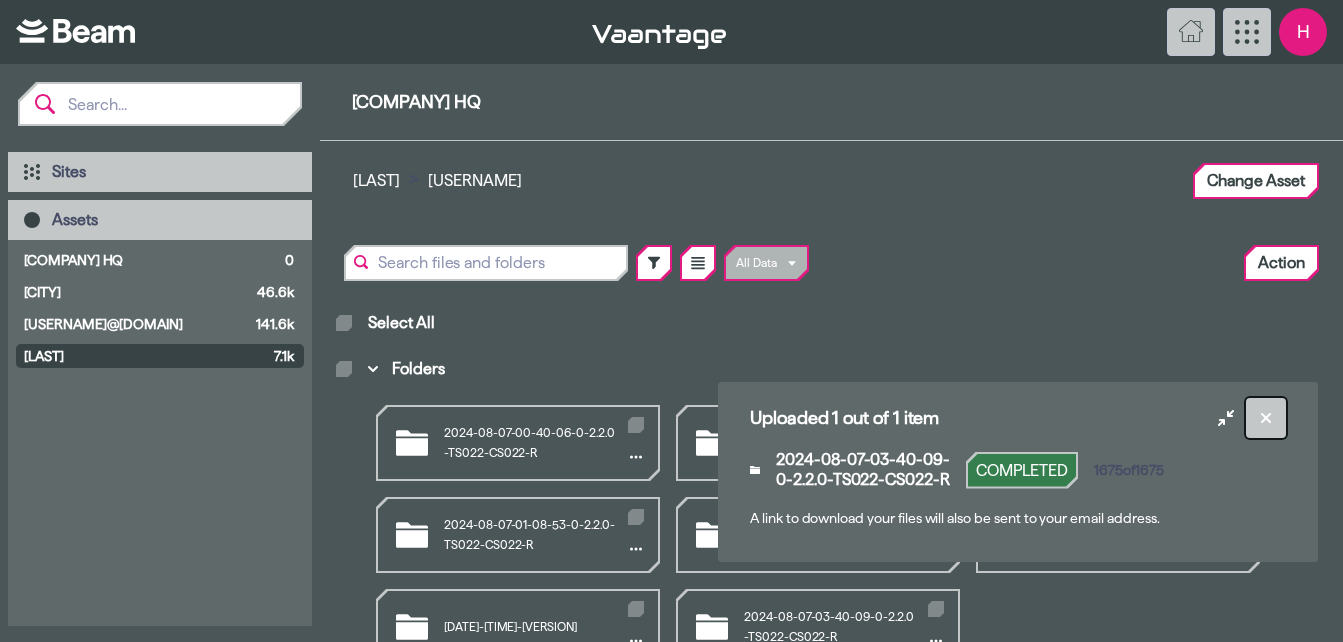 click 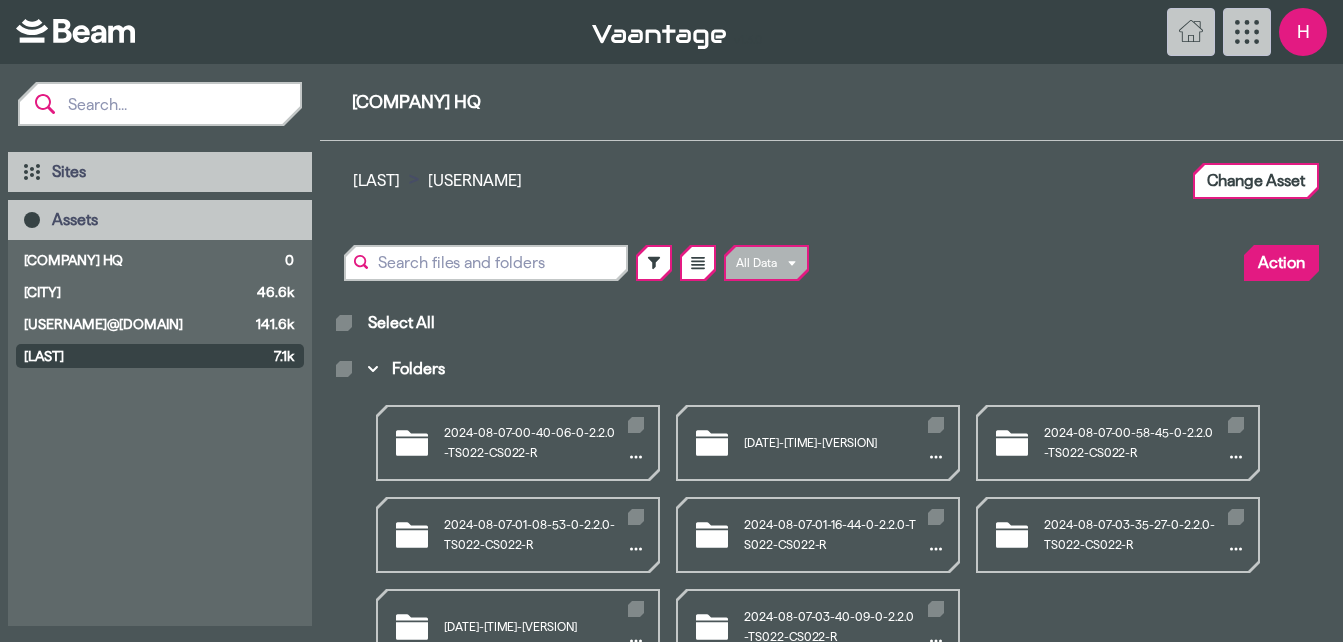click on "Action" at bounding box center [1281, 263] 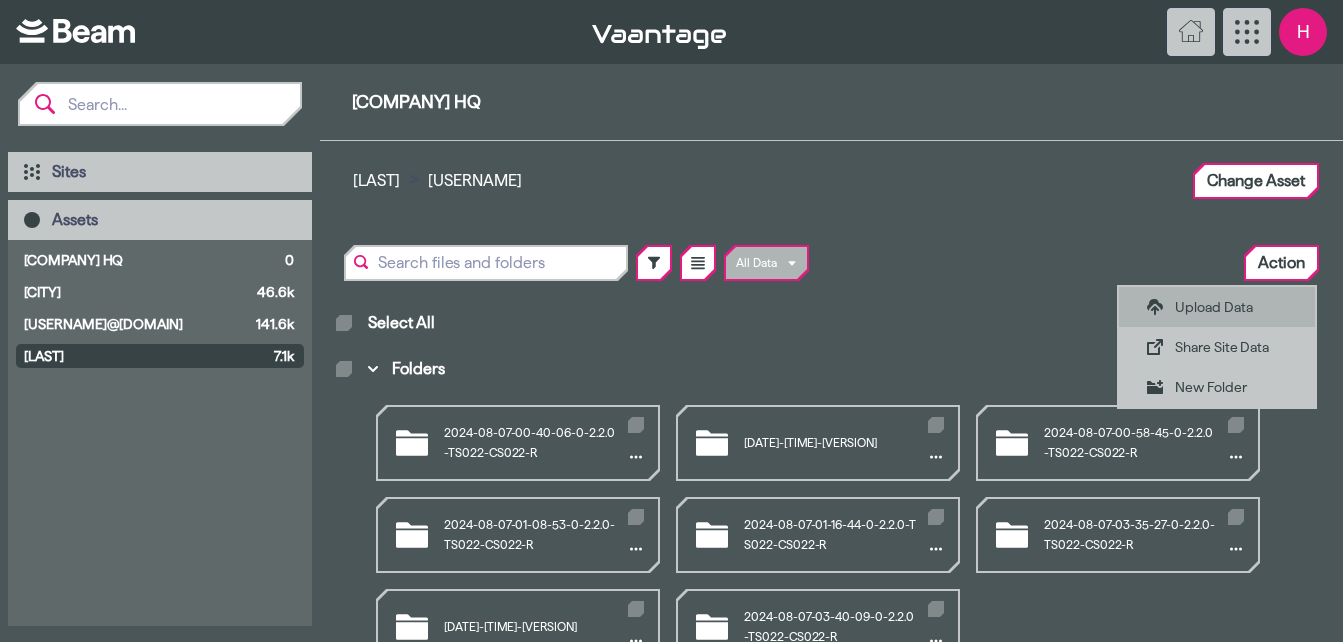 click on "Upload Data" at bounding box center (1231, 307) 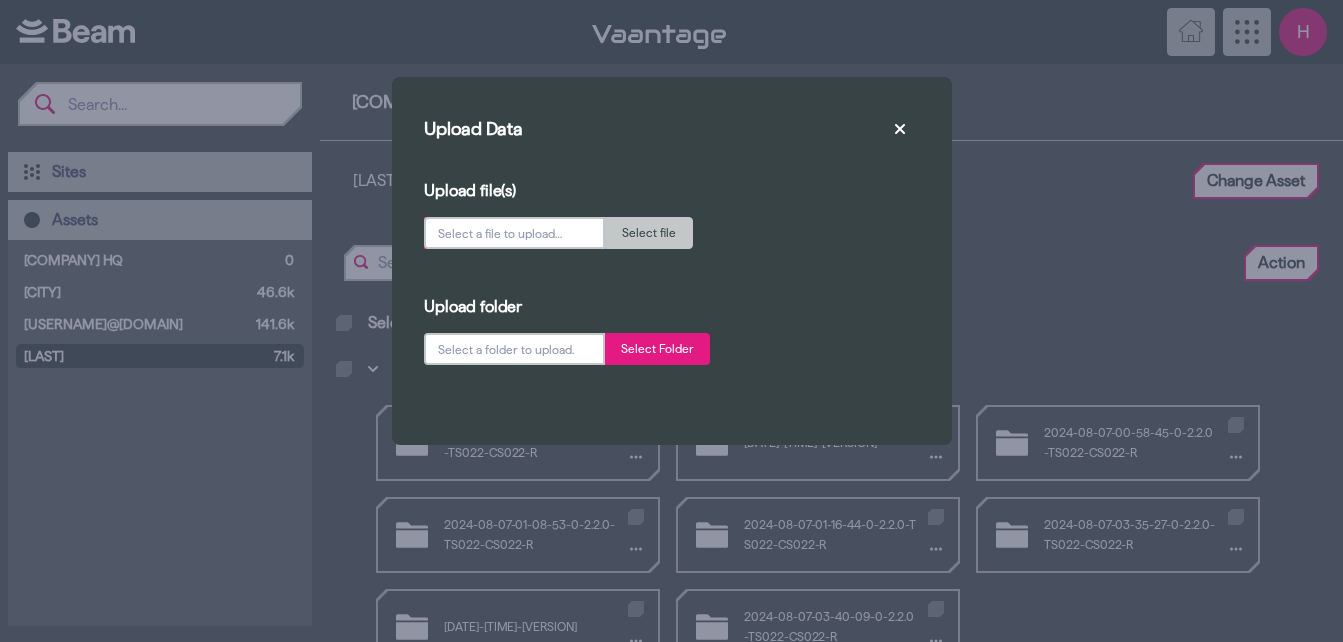 click on "Select Folder" at bounding box center (657, 349) 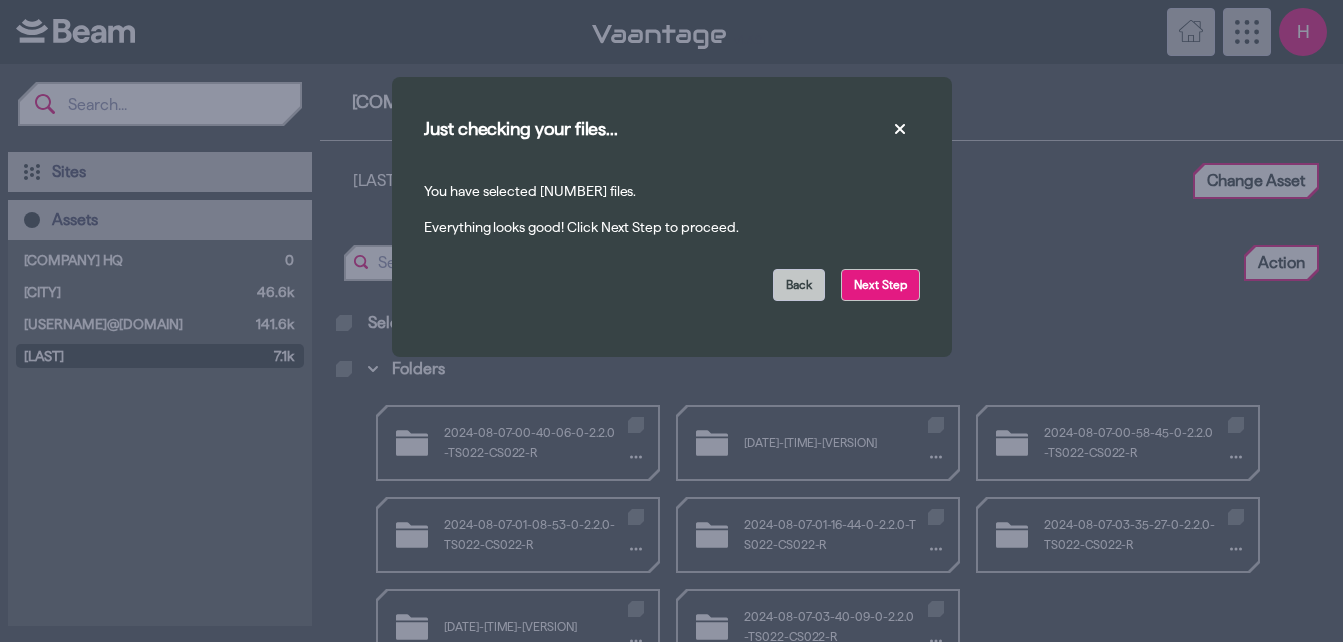 click on "Next Step" at bounding box center (880, 285) 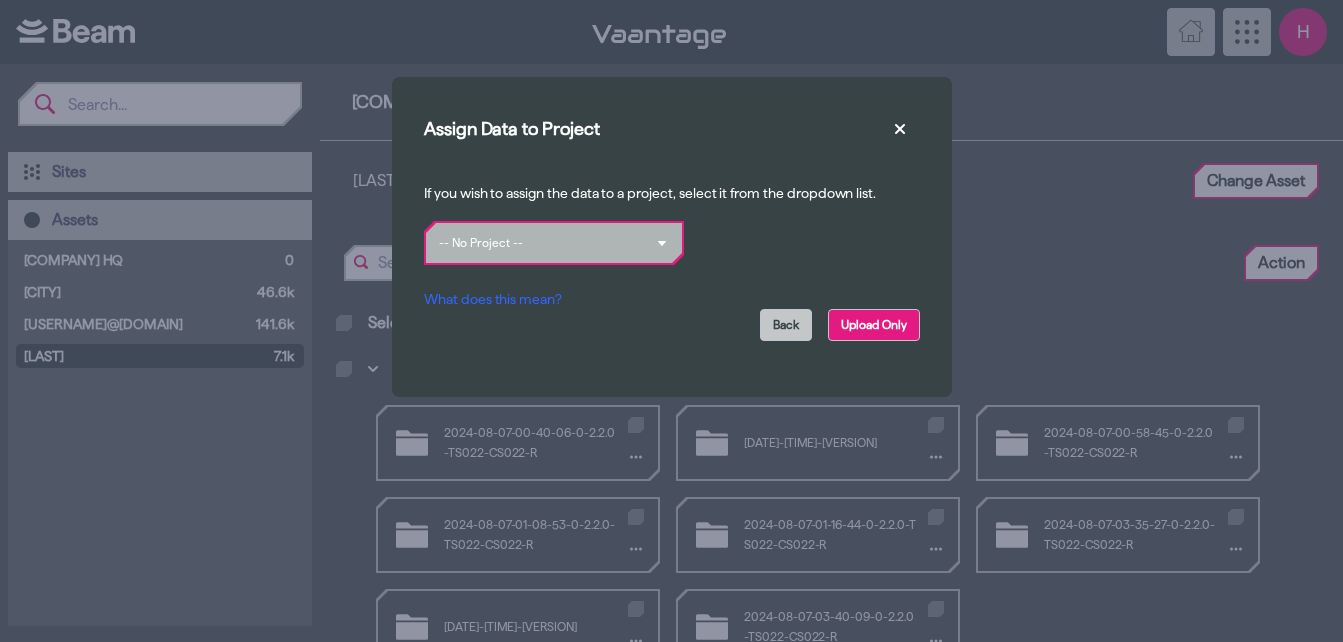 click on "Upload Only" at bounding box center [874, 325] 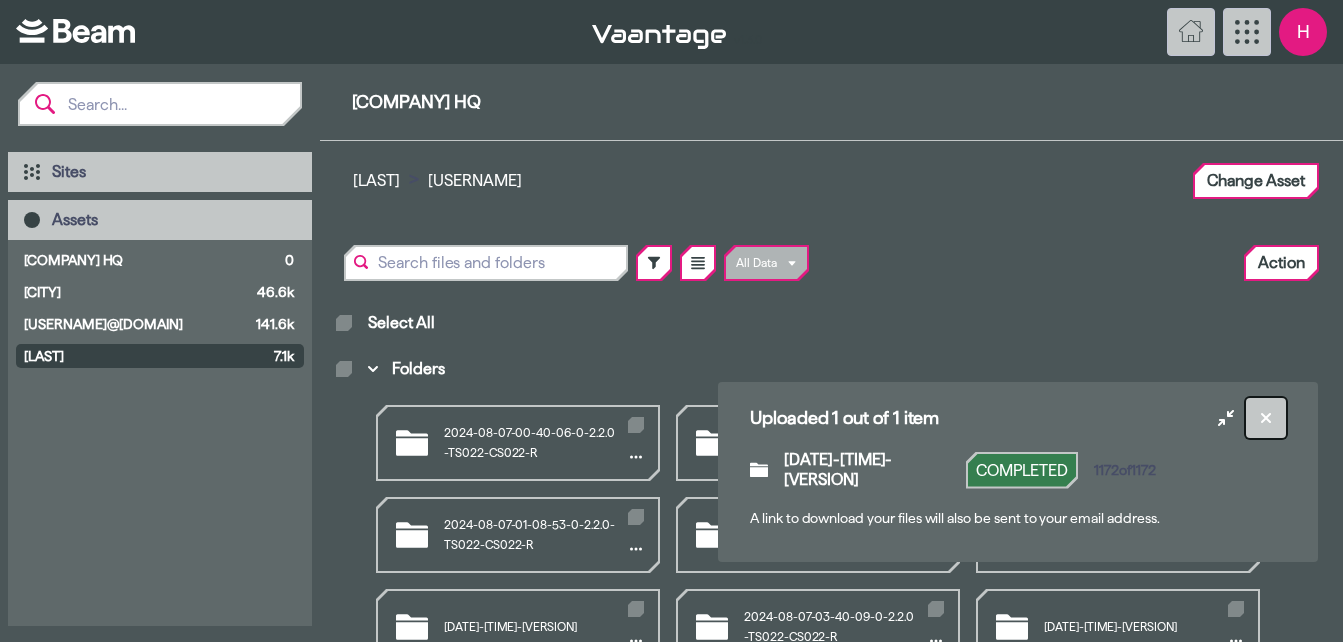 click 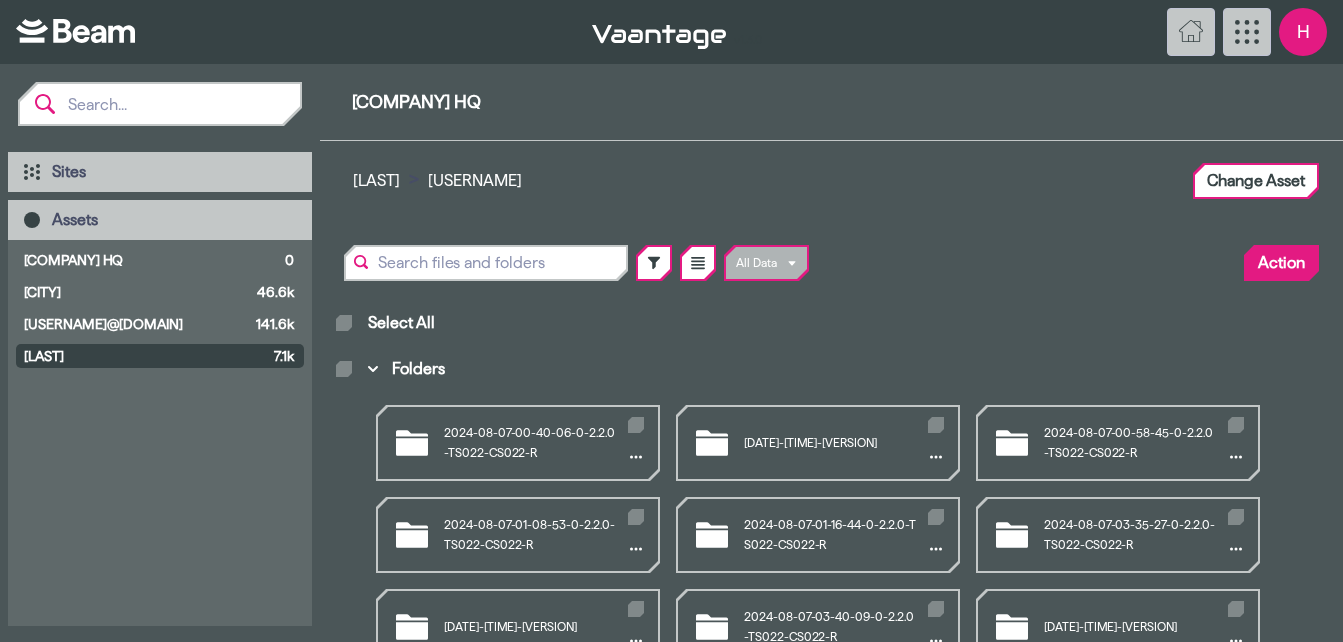 click on "Action" at bounding box center [1281, 263] 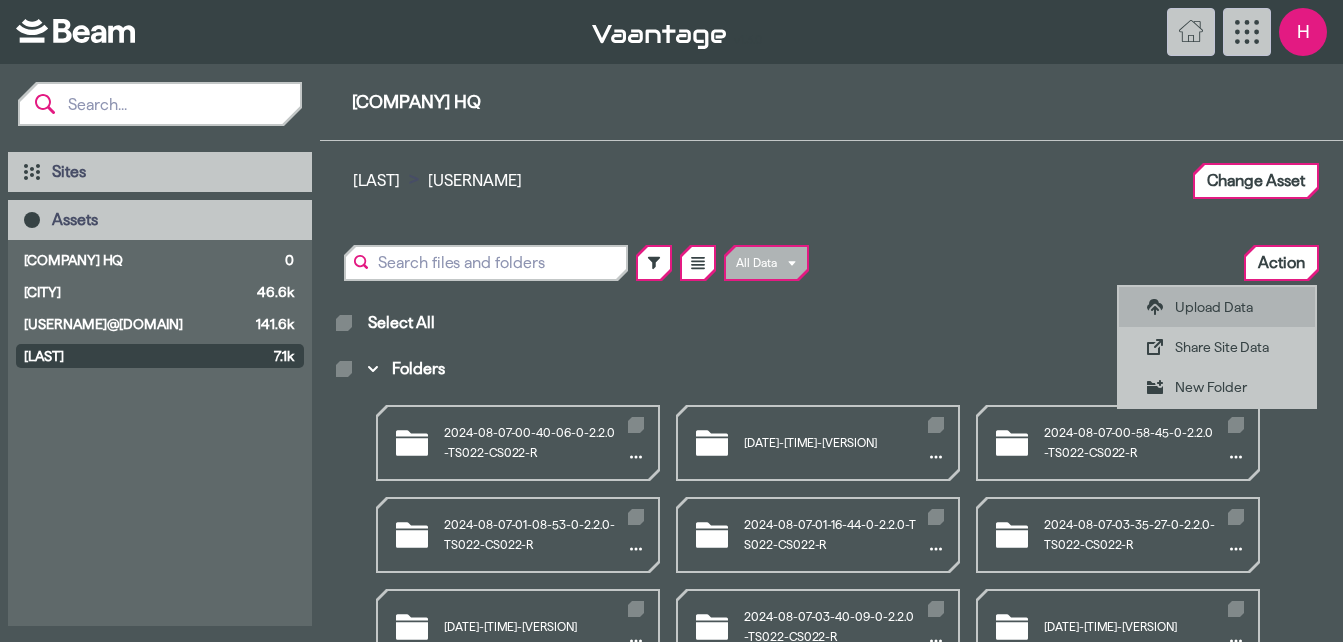 click on "Upload Data" at bounding box center [1231, 307] 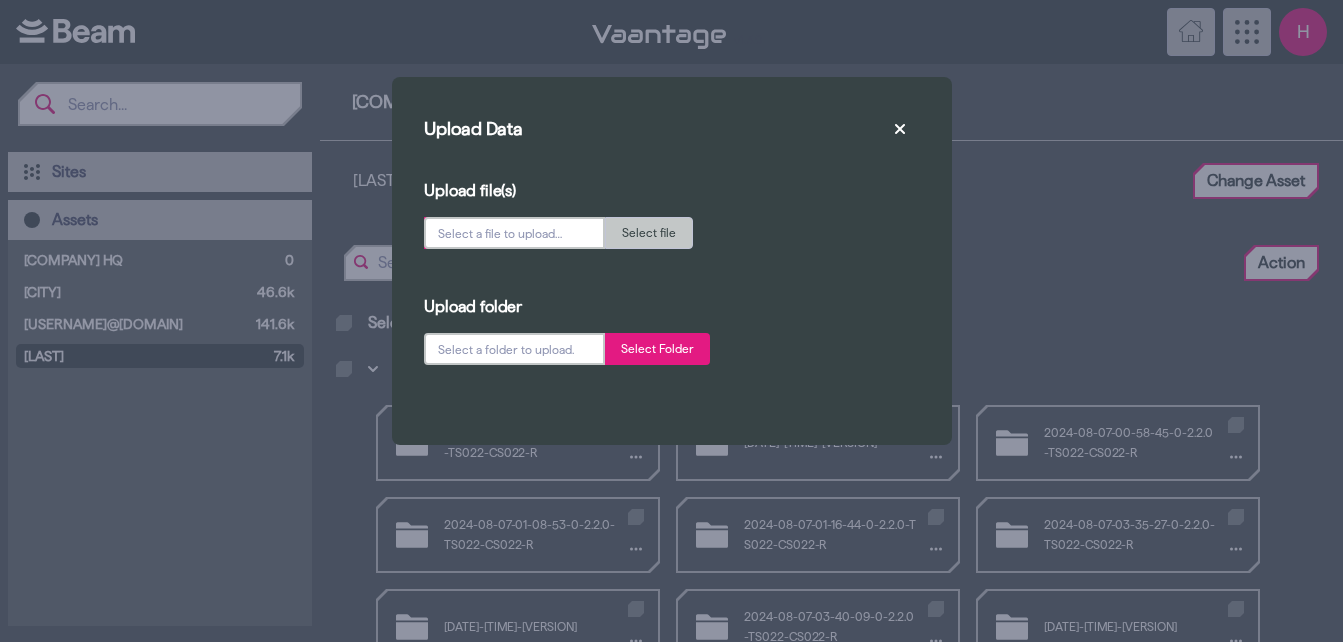 click on "Select Folder" at bounding box center [657, 349] 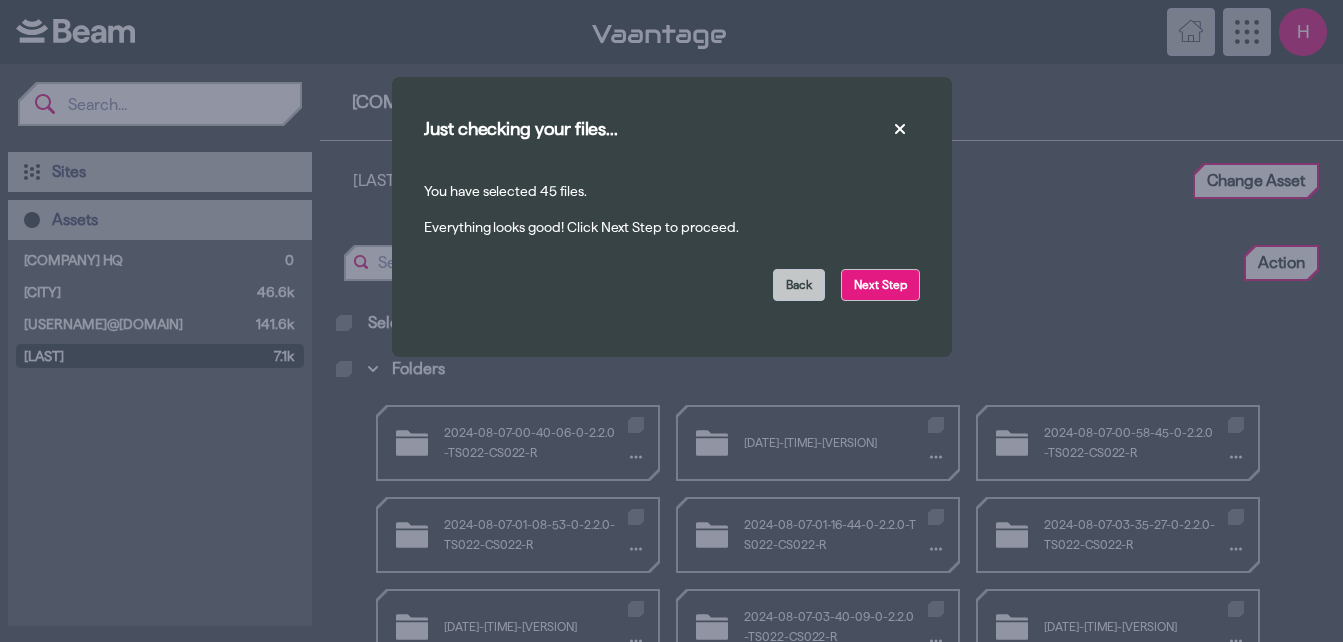 click on "Next Step" at bounding box center (880, 285) 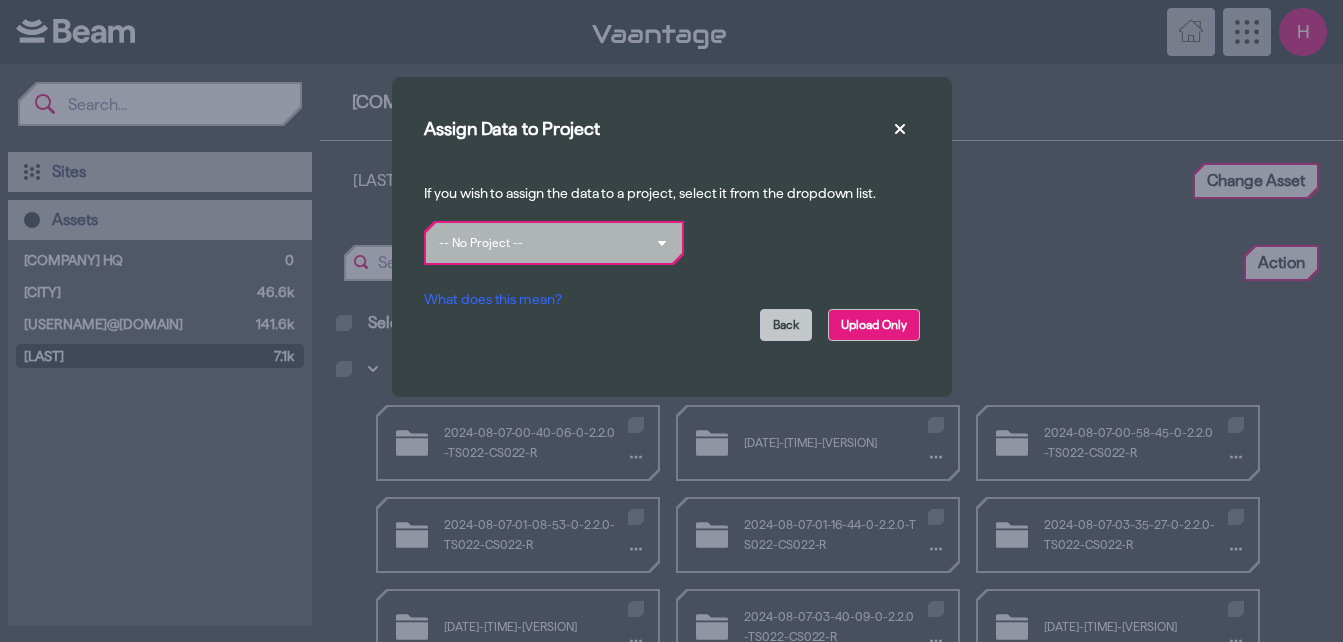 click on "Upload Only" at bounding box center [874, 325] 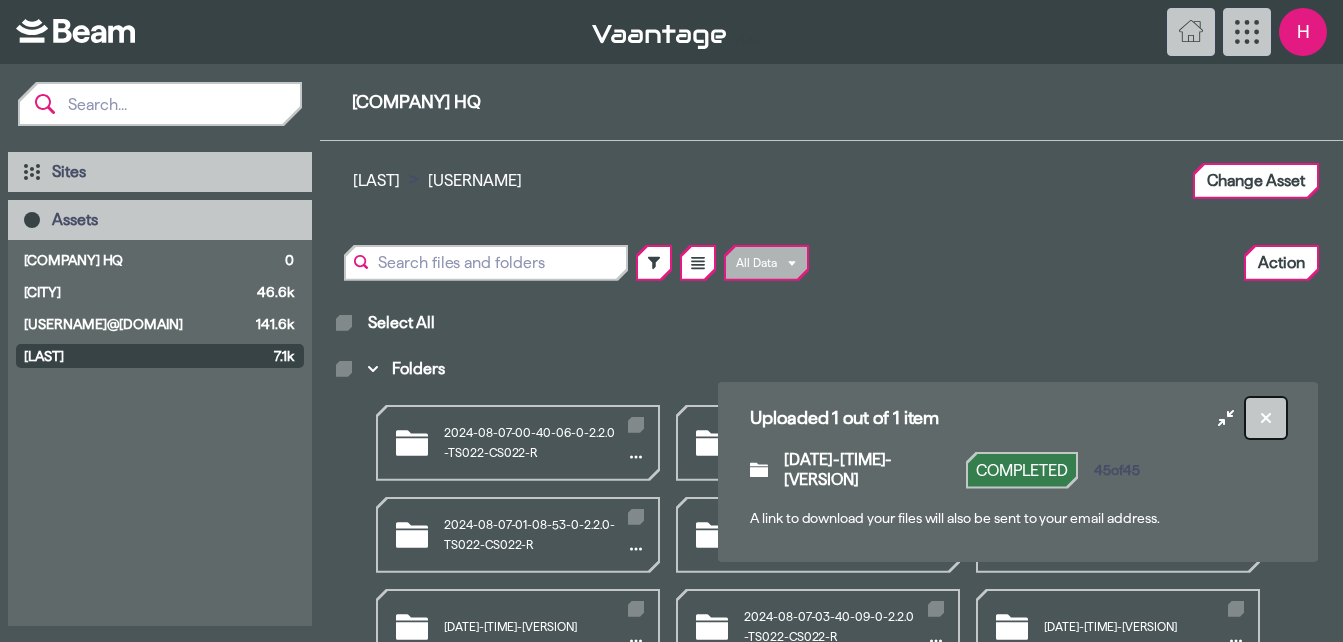 click 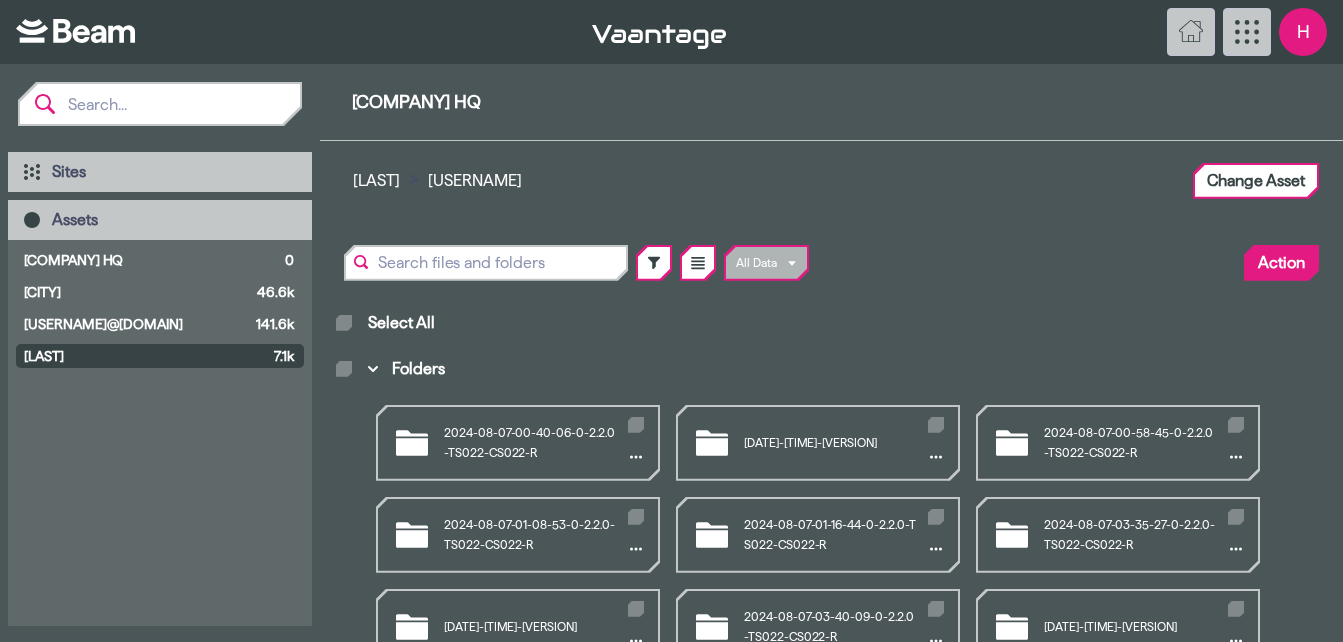 click on "Action" at bounding box center (1281, 263) 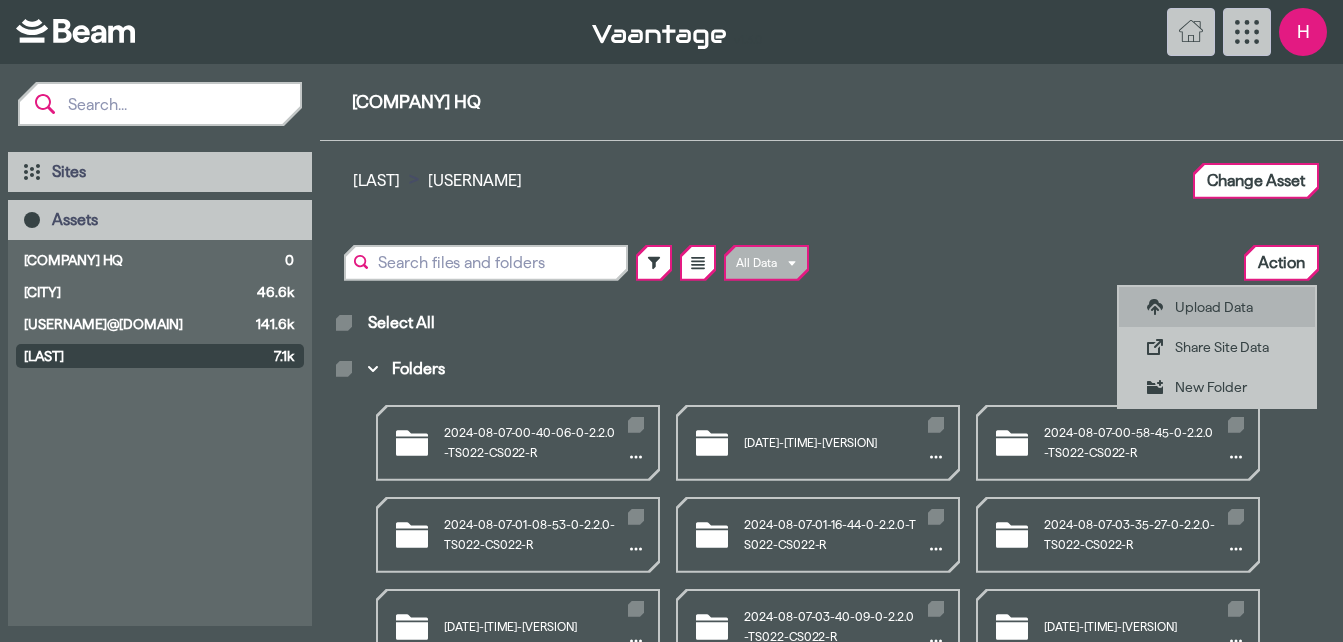 click on "Upload Data" at bounding box center [1231, 307] 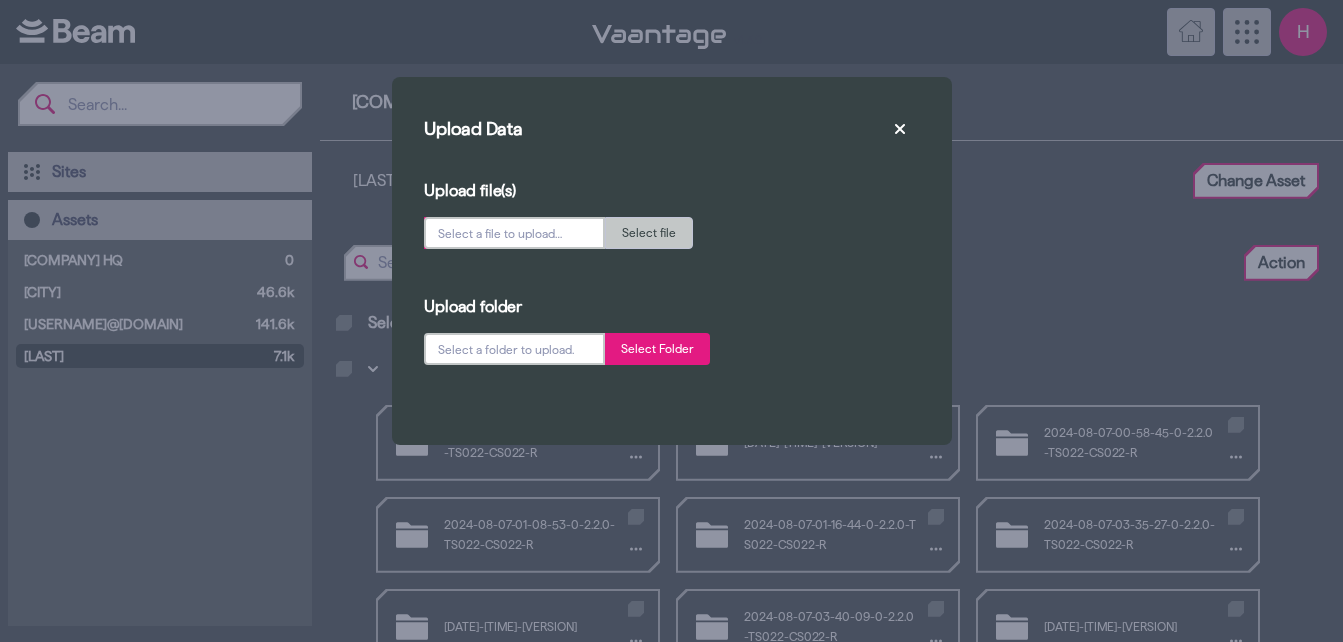 click on "Select Folder" at bounding box center (657, 349) 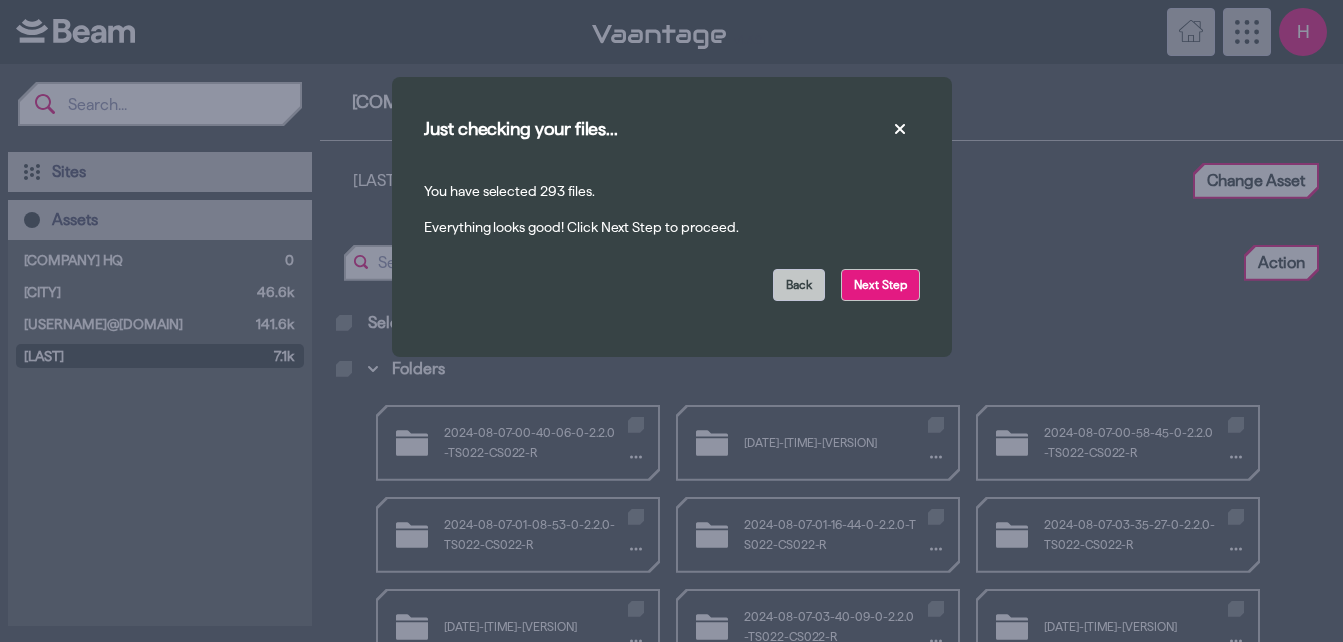 click on "Next Step" at bounding box center (880, 285) 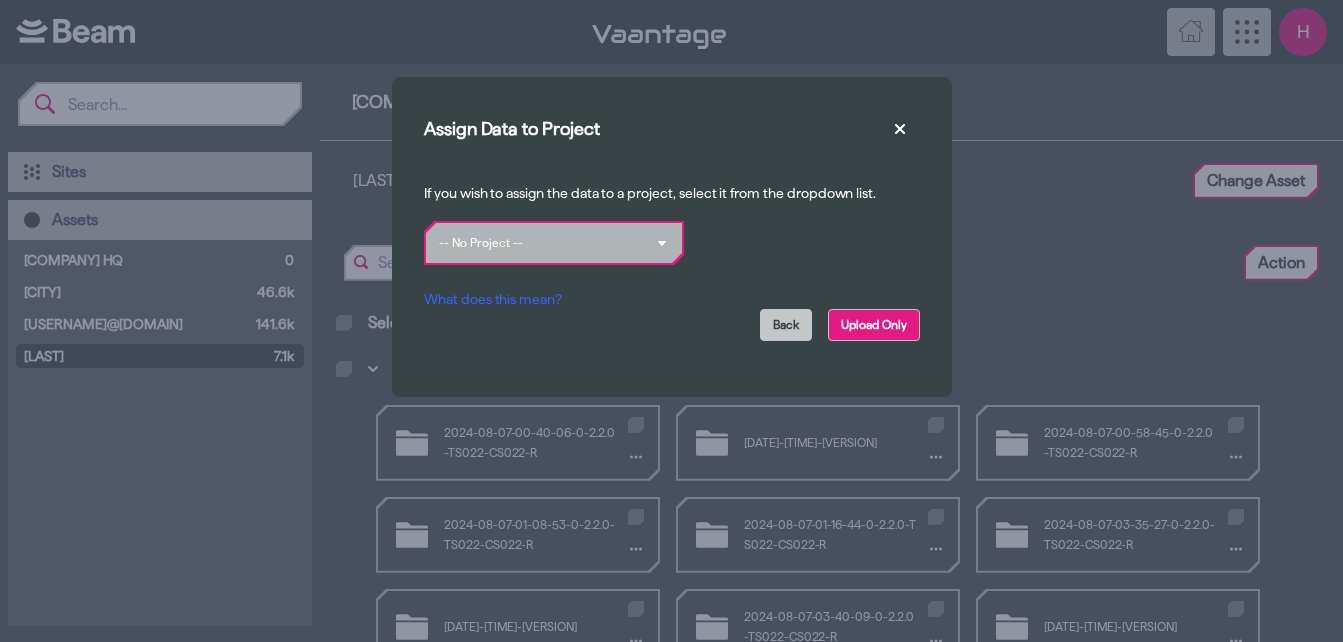 click on "Upload Only" at bounding box center (874, 325) 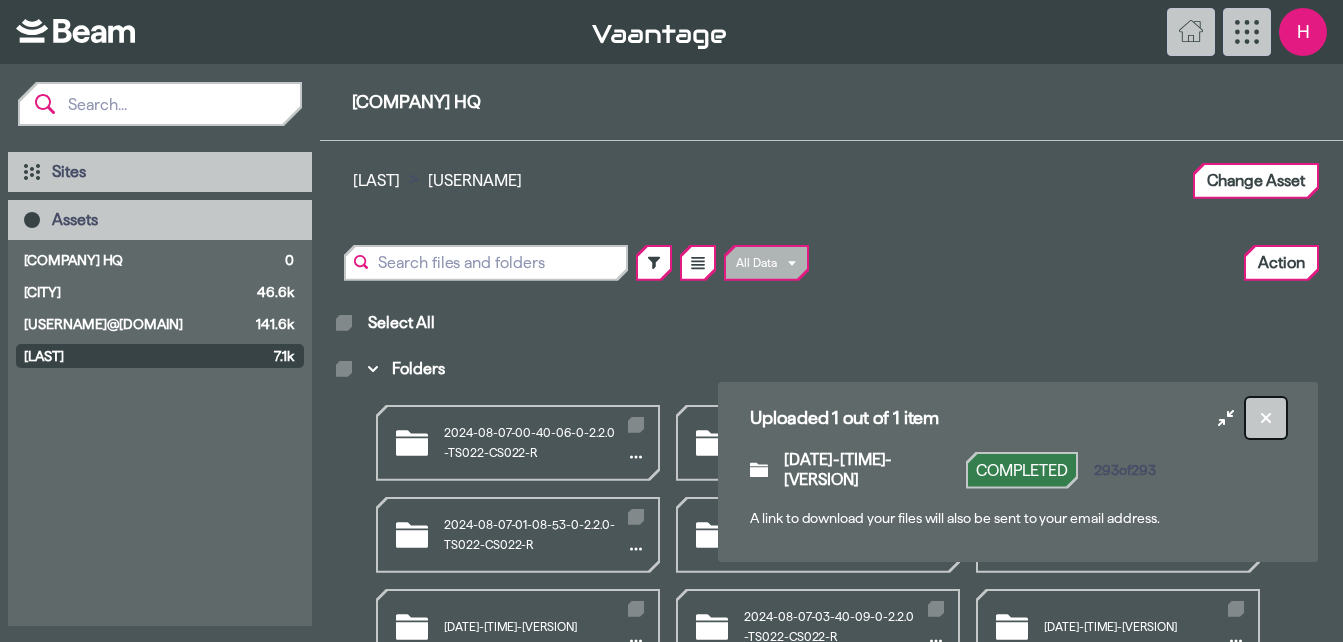click 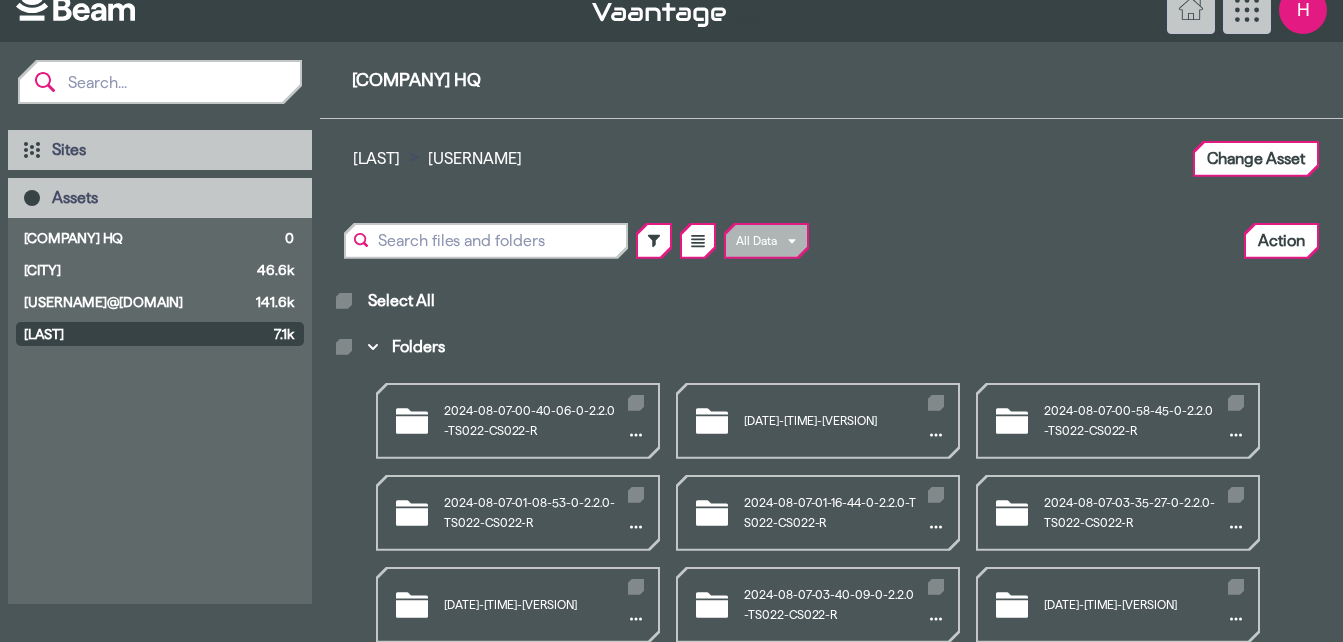 scroll, scrollTop: 55, scrollLeft: 0, axis: vertical 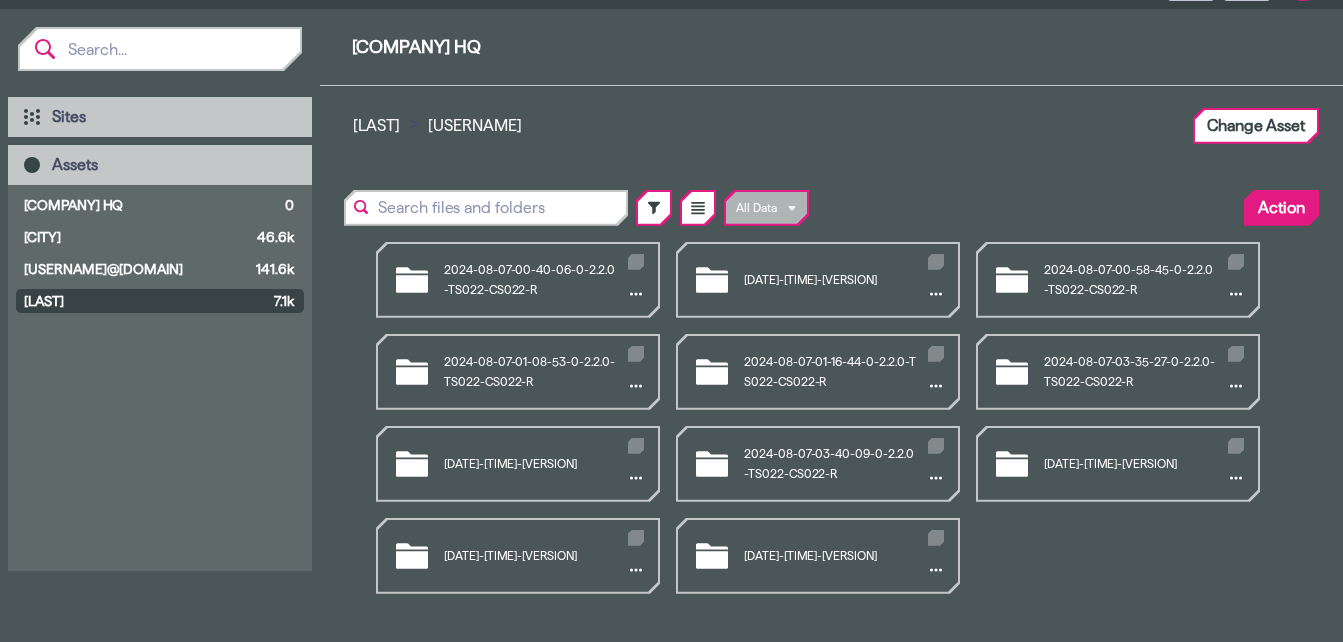 click on "Action" at bounding box center (1281, 208) 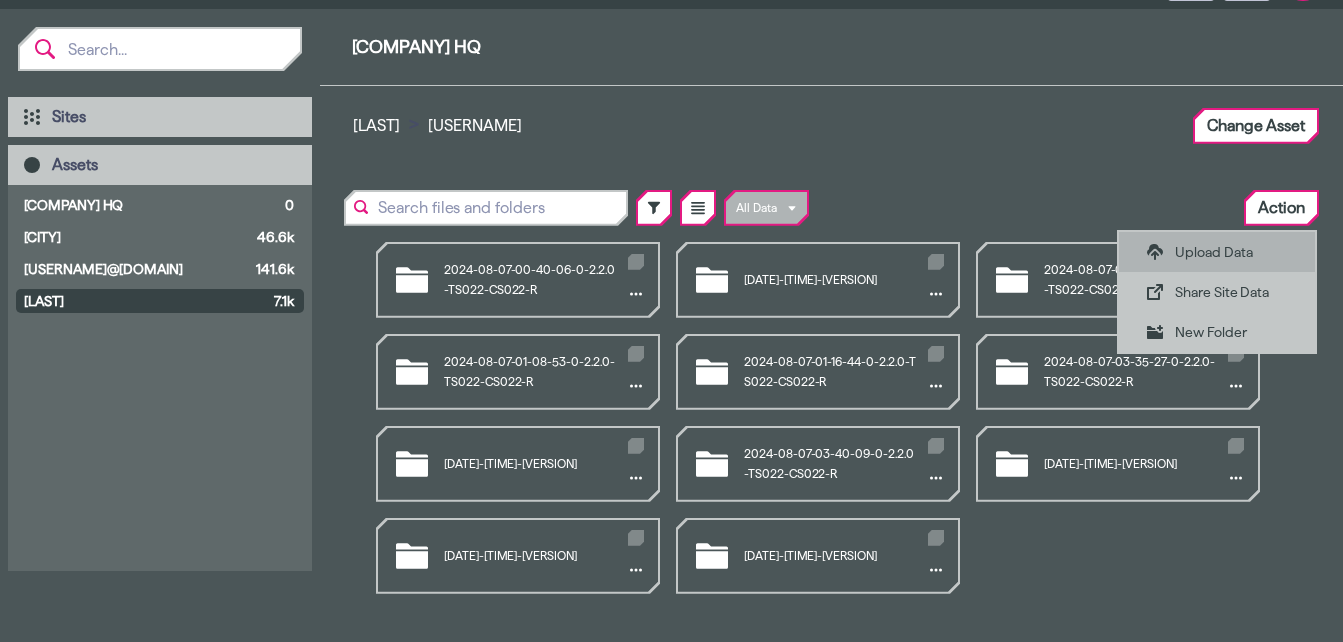 click on "Upload Data" at bounding box center (1231, 252) 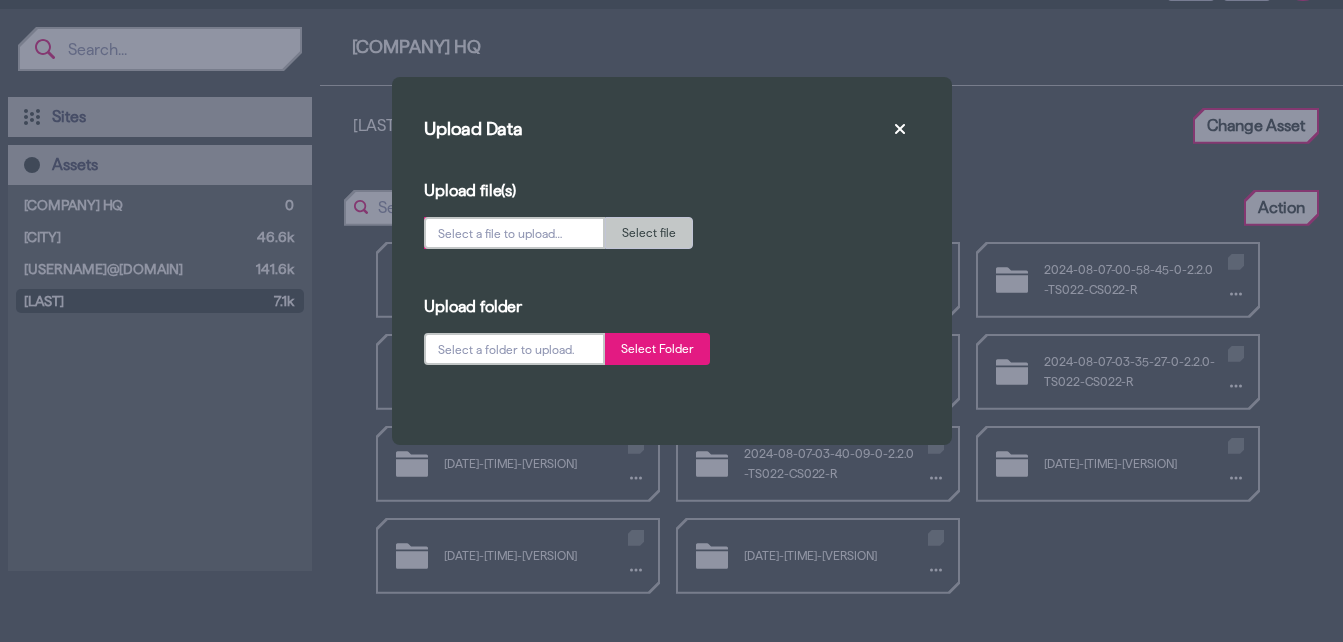 click on "Select Folder" at bounding box center [657, 349] 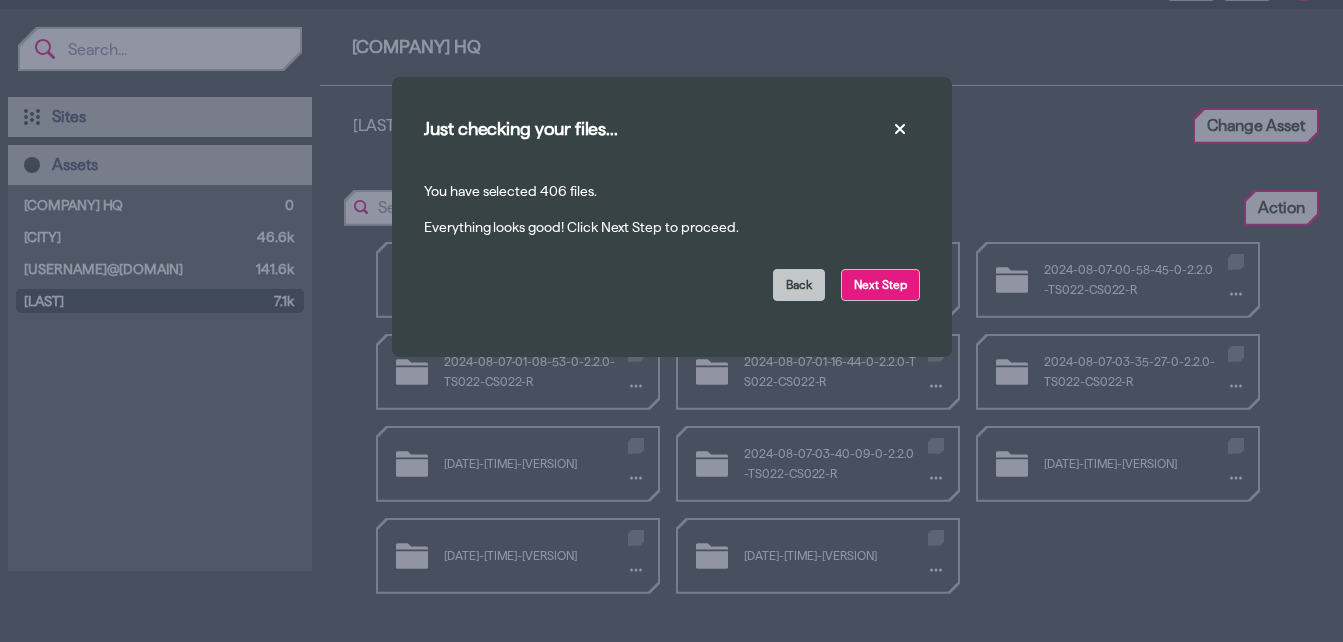 click on "Next Step" at bounding box center (880, 285) 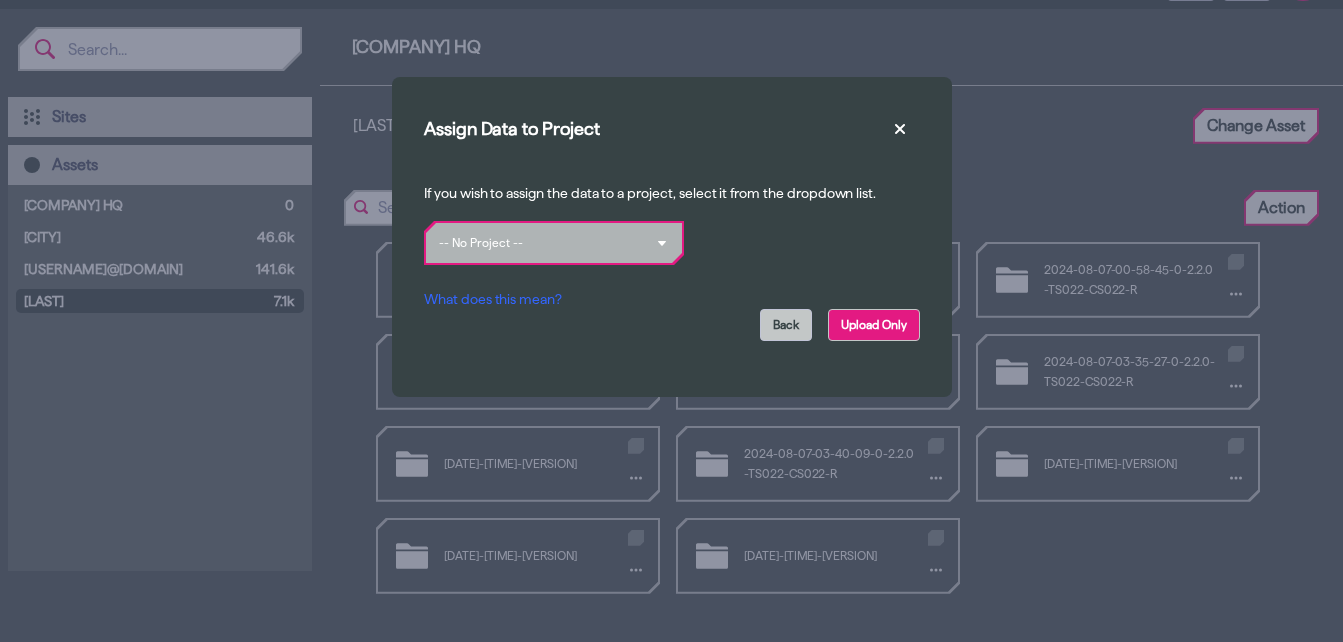 click on "Upload Only" at bounding box center [874, 325] 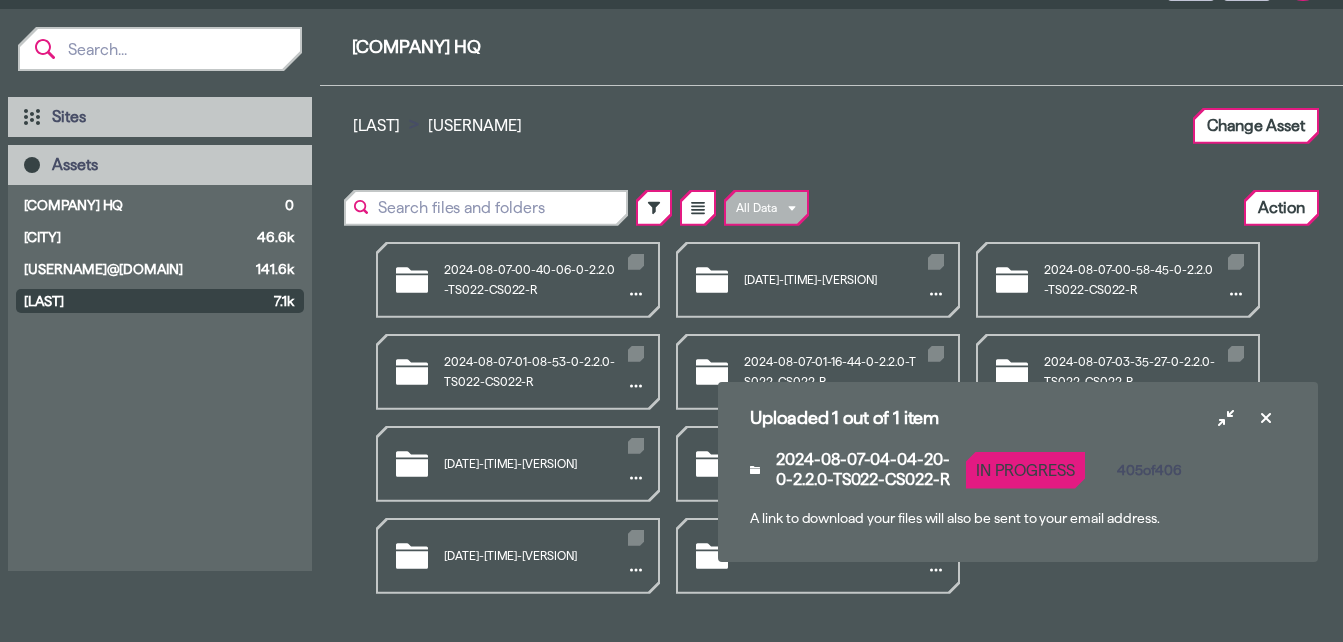 scroll, scrollTop: 0, scrollLeft: 0, axis: both 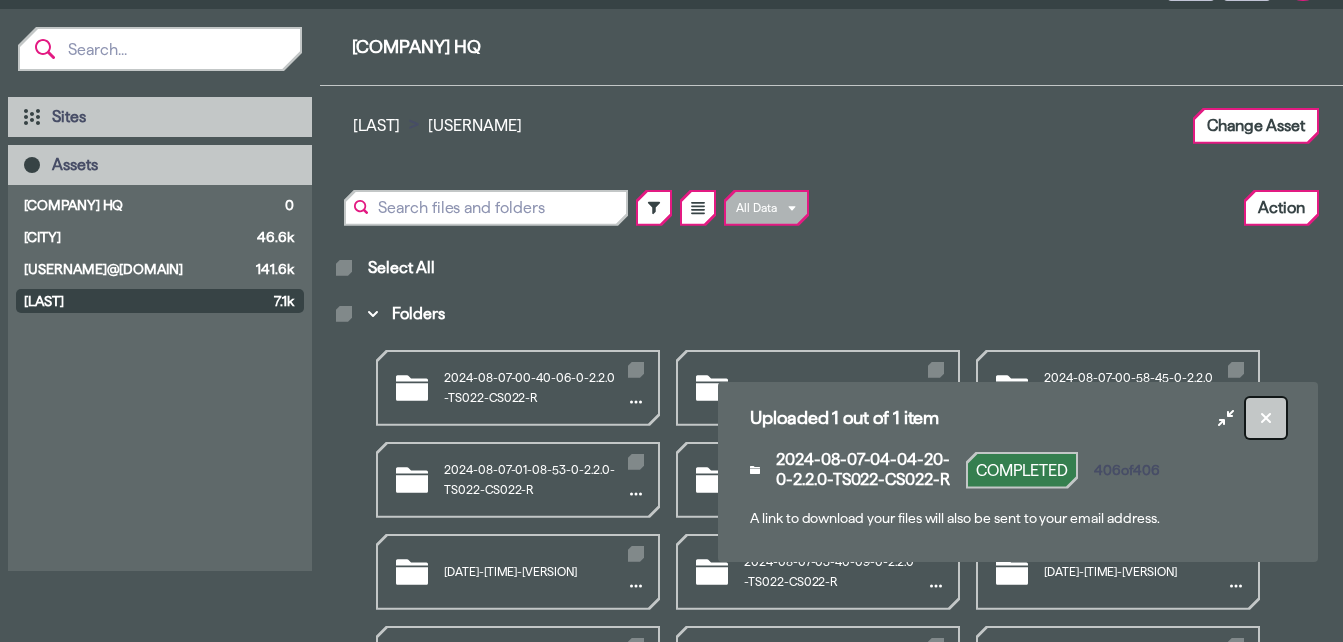 click 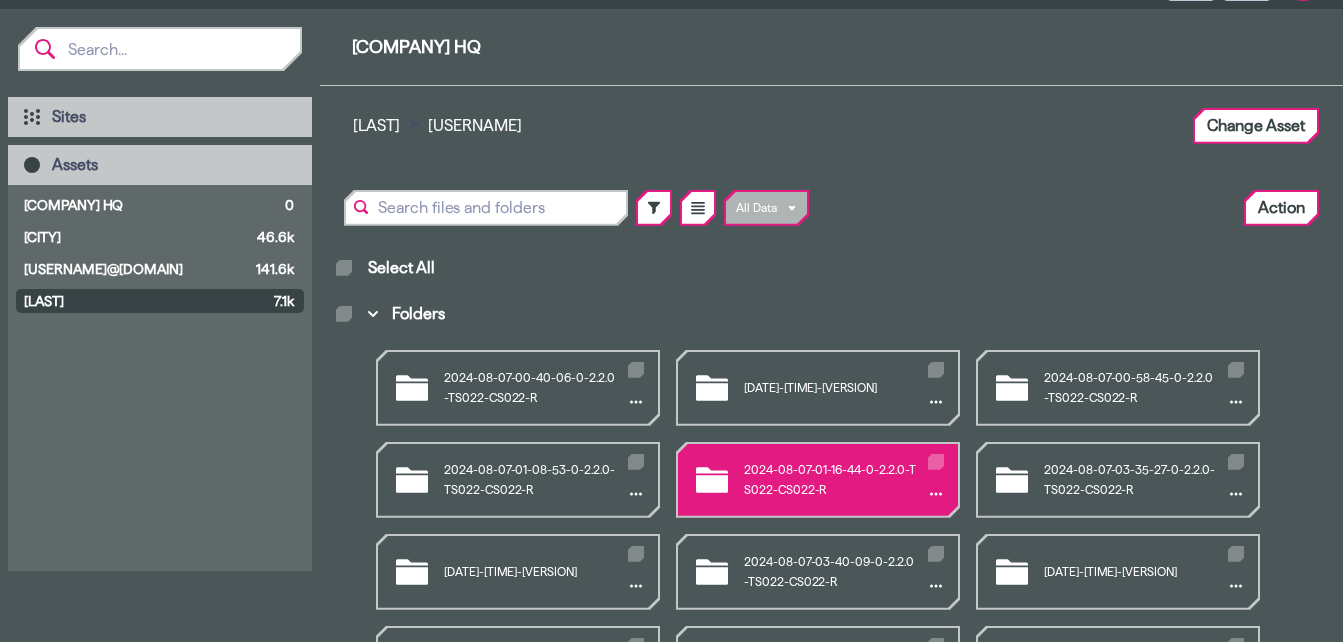 scroll, scrollTop: 108, scrollLeft: 0, axis: vertical 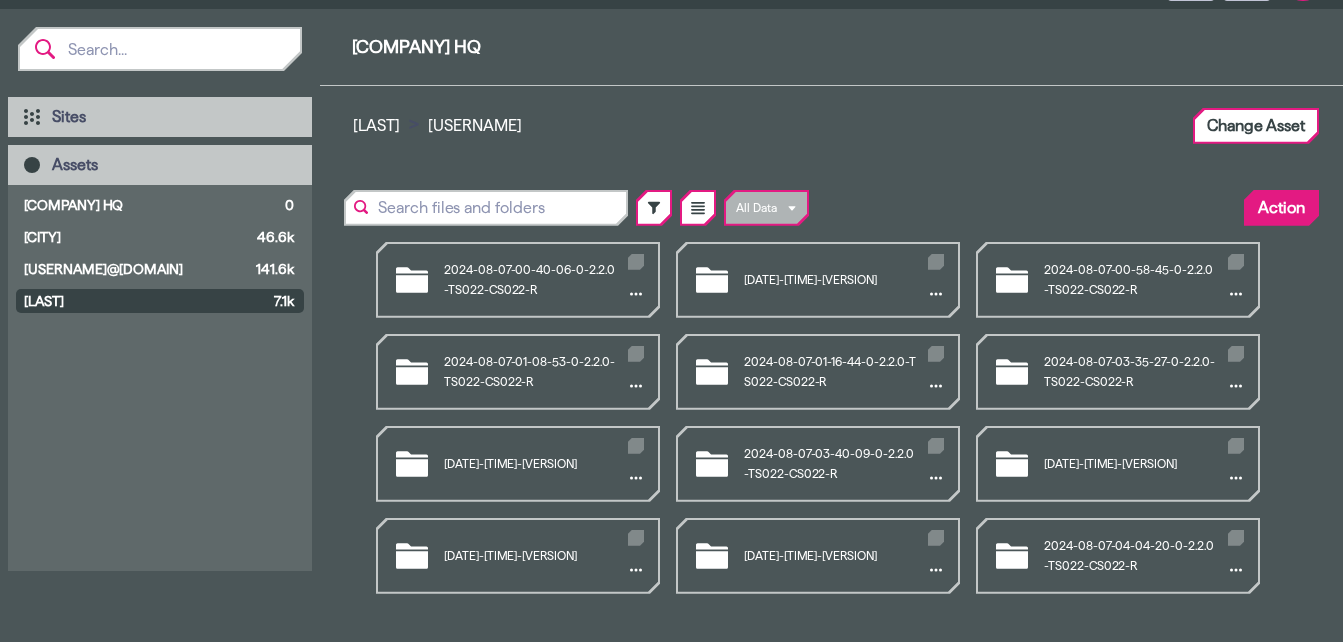 click on "Action" at bounding box center [1281, 208] 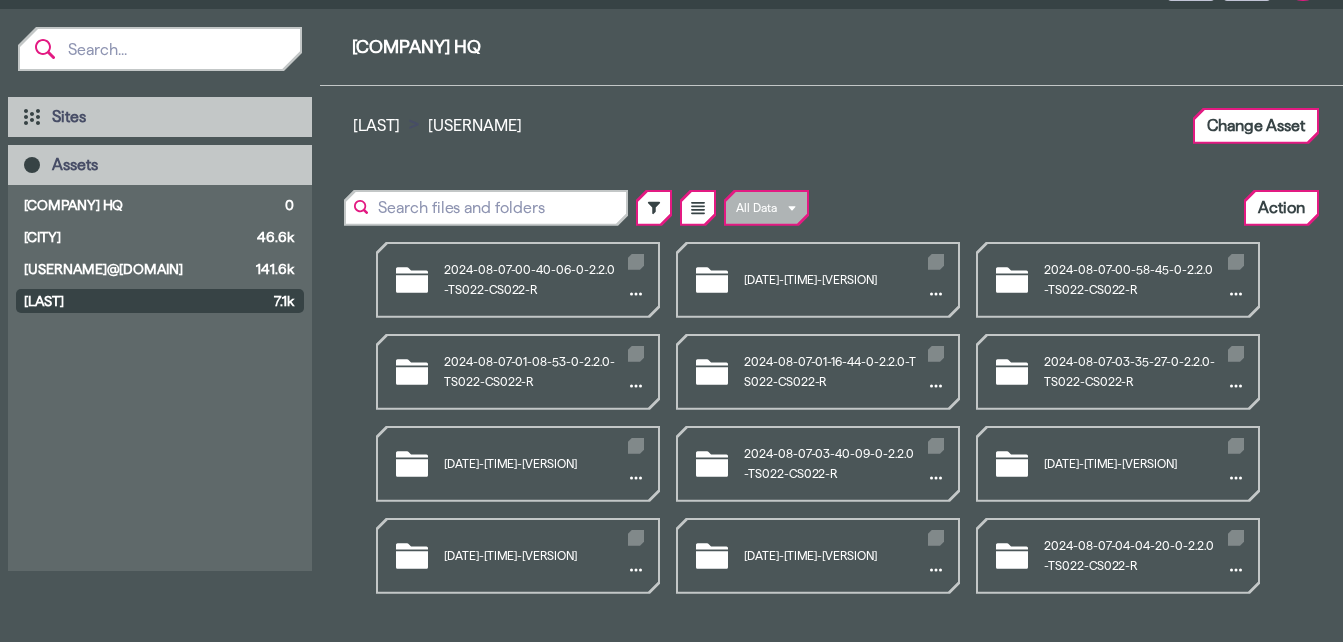click on "Upload Data" at bounding box center [1231, 252] 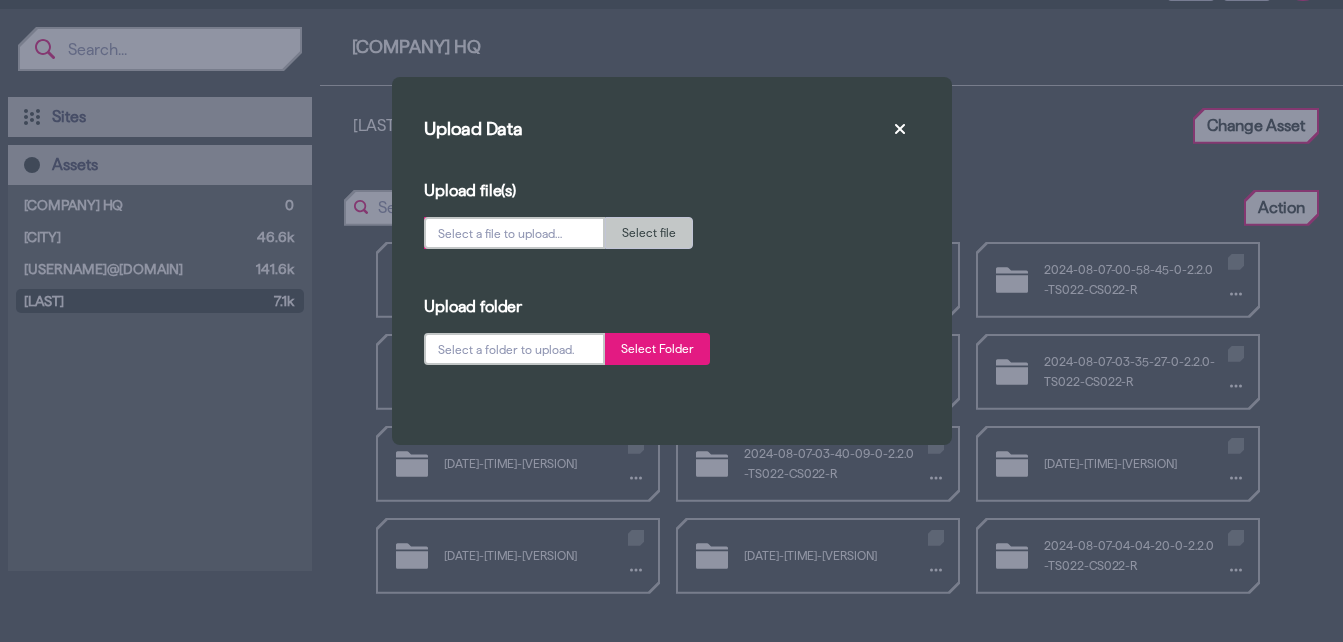 click on "Select Folder" at bounding box center [657, 349] 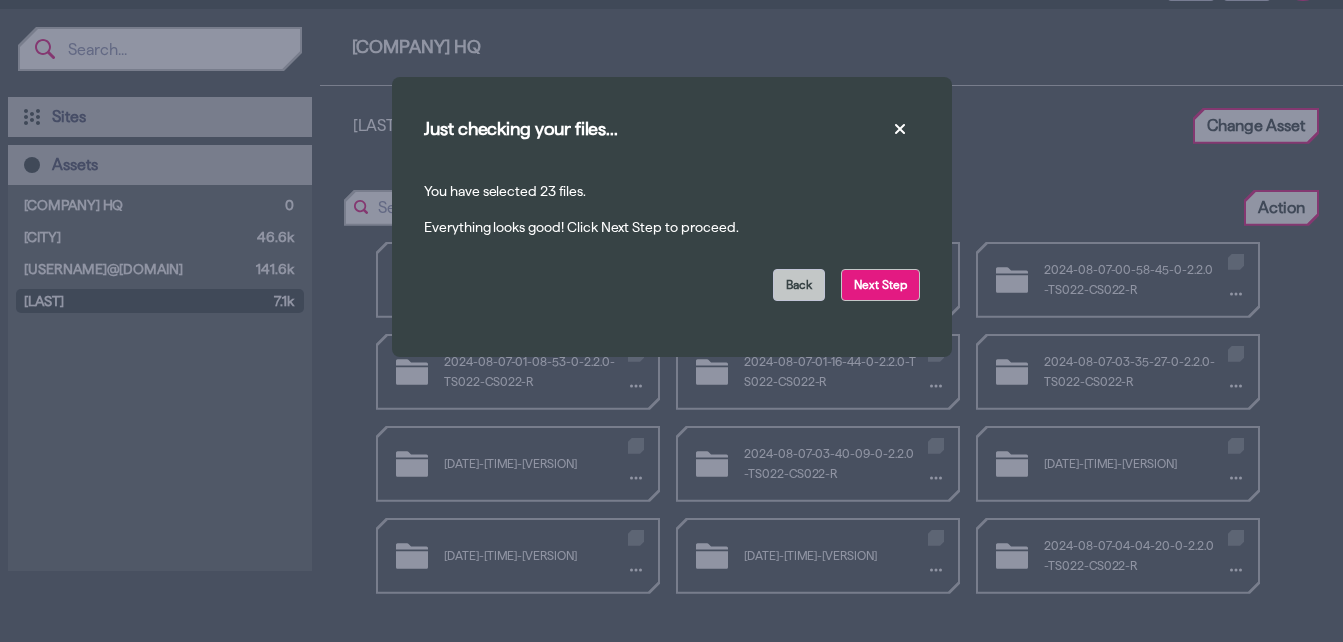 click on "Next Step" at bounding box center [880, 285] 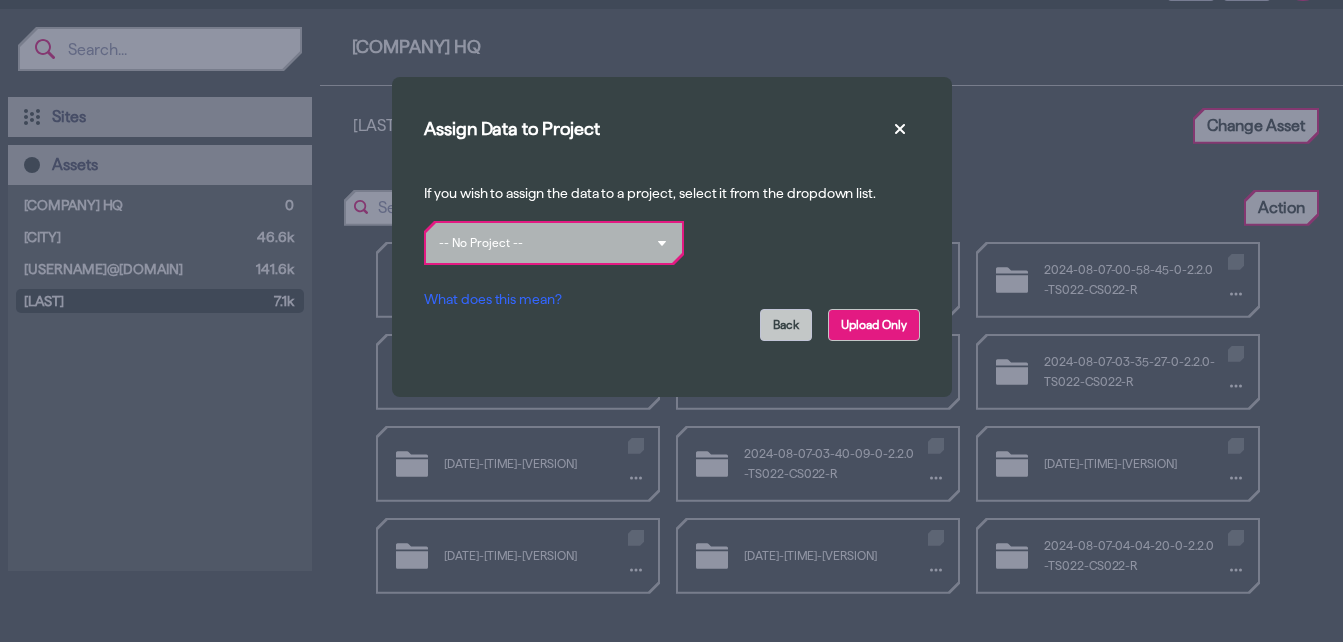 click on "Upload Only" at bounding box center (874, 325) 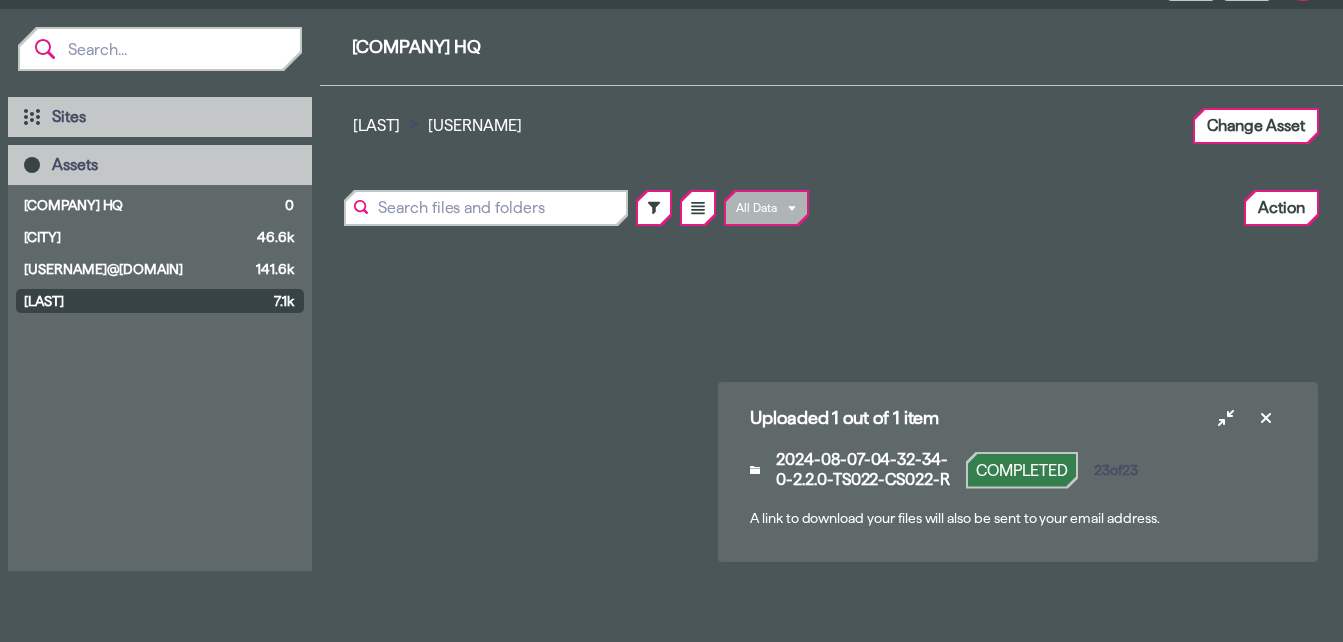scroll, scrollTop: 0, scrollLeft: 0, axis: both 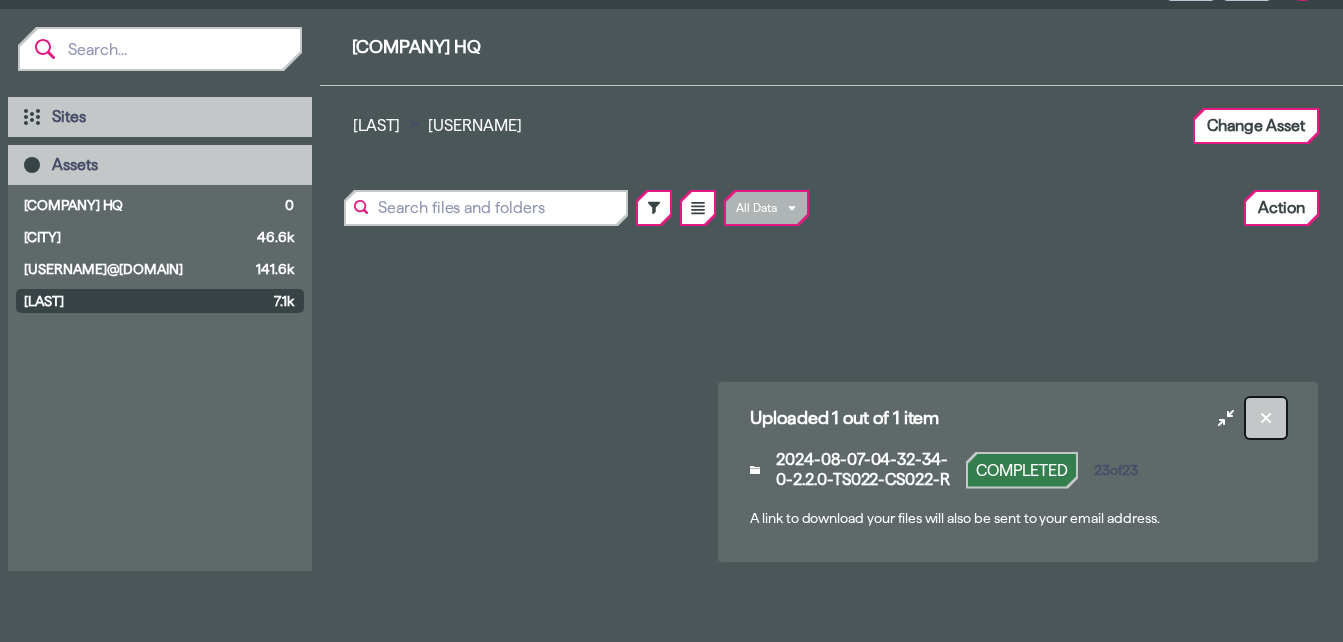 click 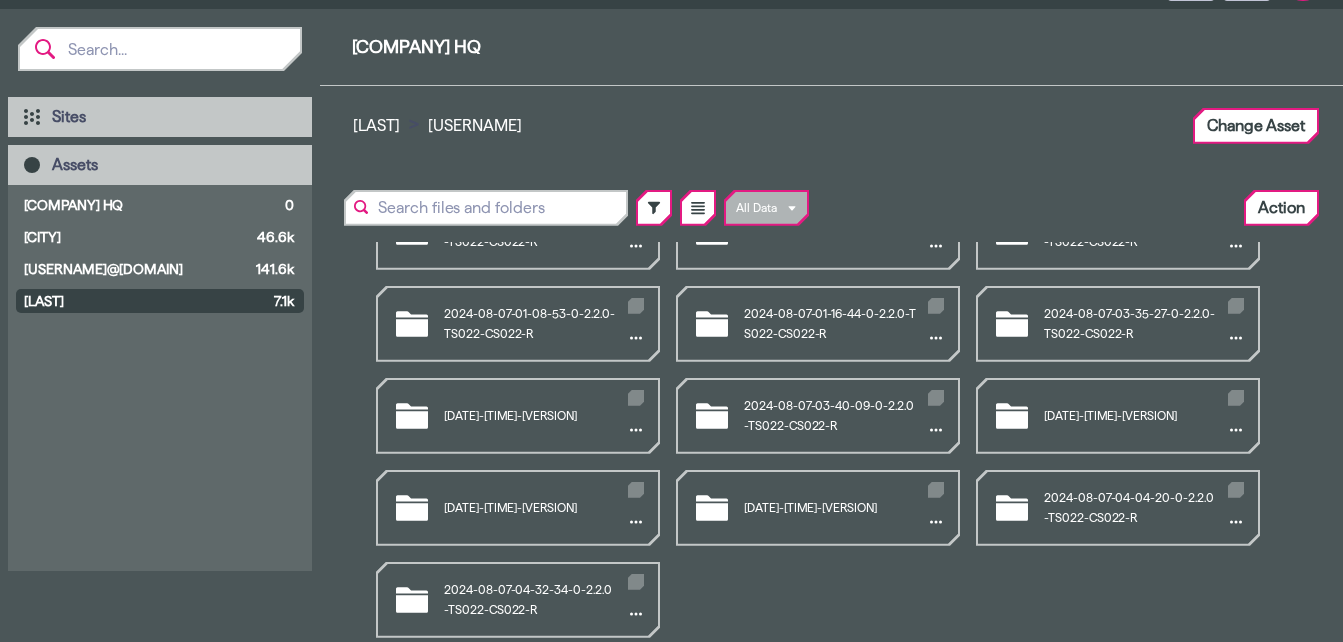 scroll, scrollTop: 200, scrollLeft: 0, axis: vertical 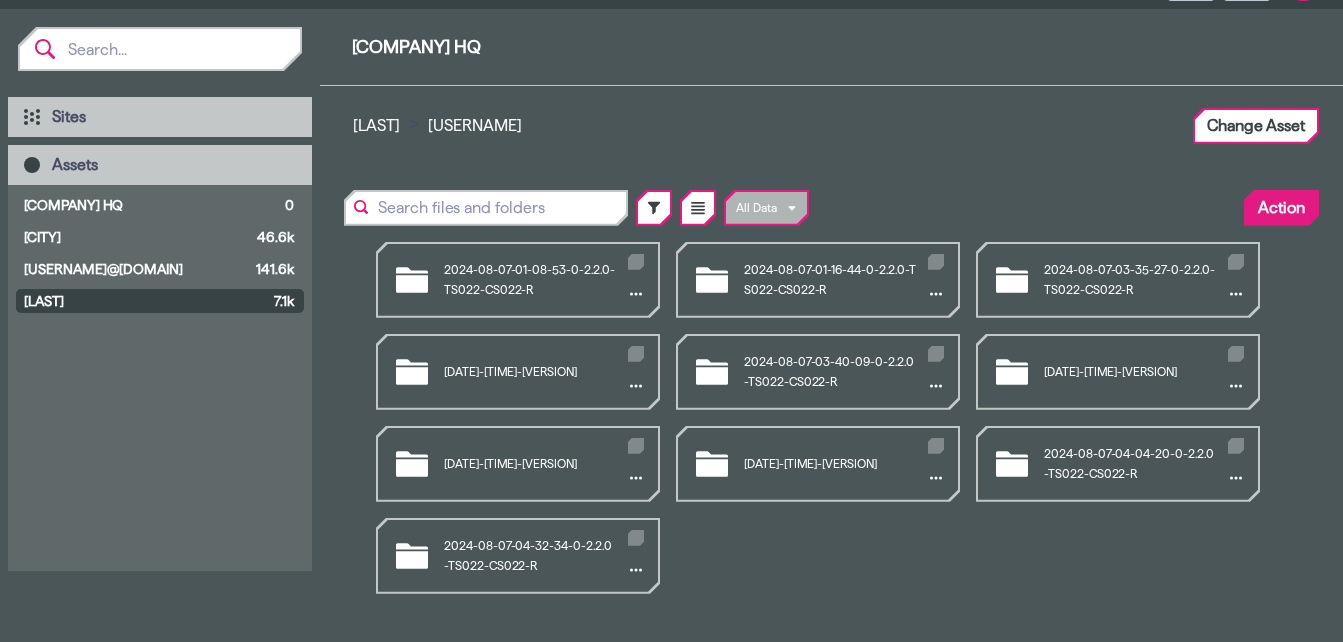 click on "Action" at bounding box center [1281, 208] 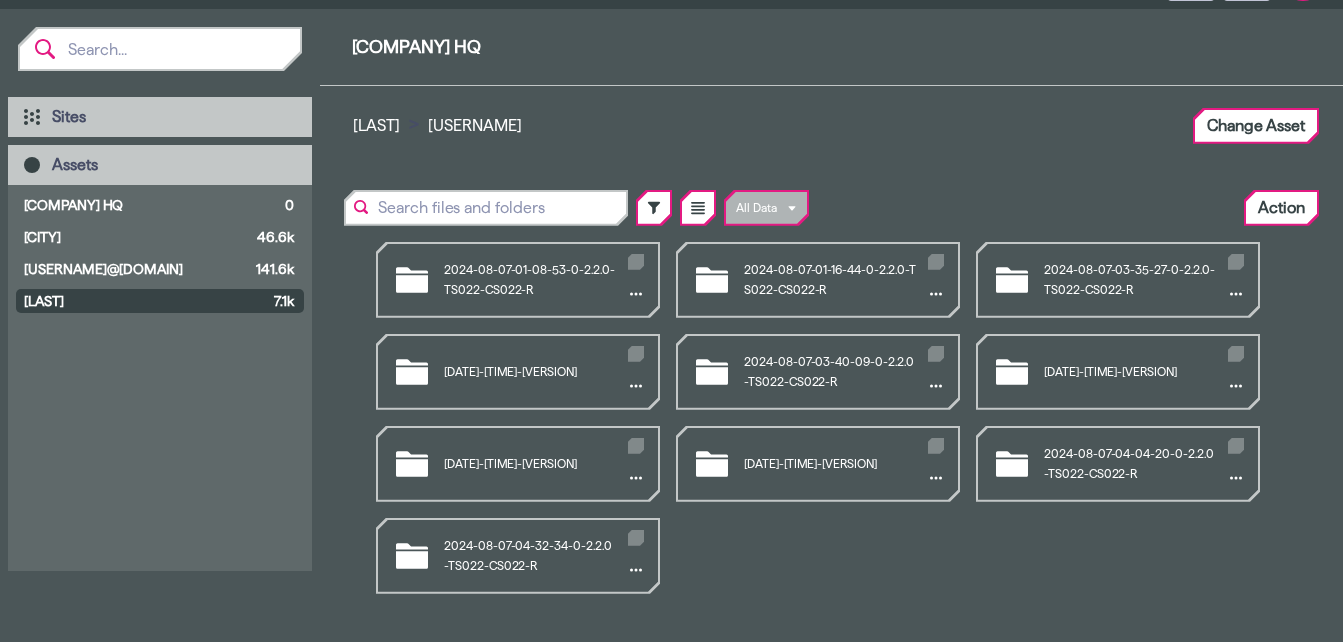 click on "Upload Data" at bounding box center (1231, 252) 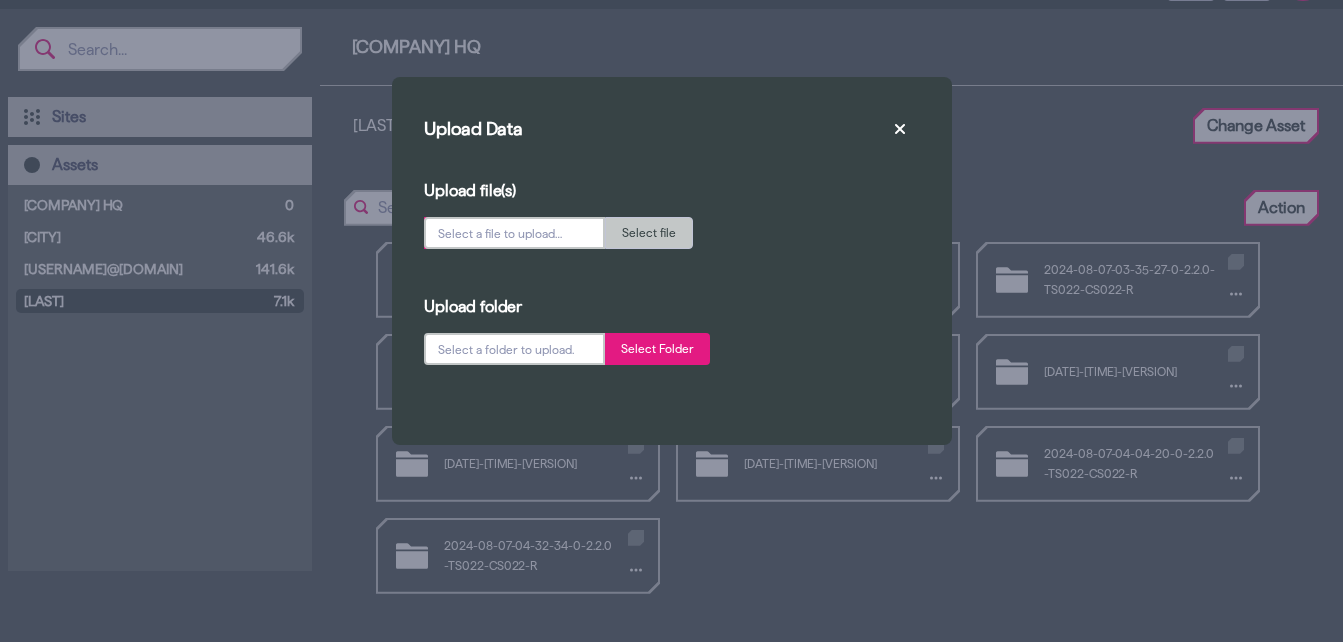click on "Select Folder" at bounding box center [657, 349] 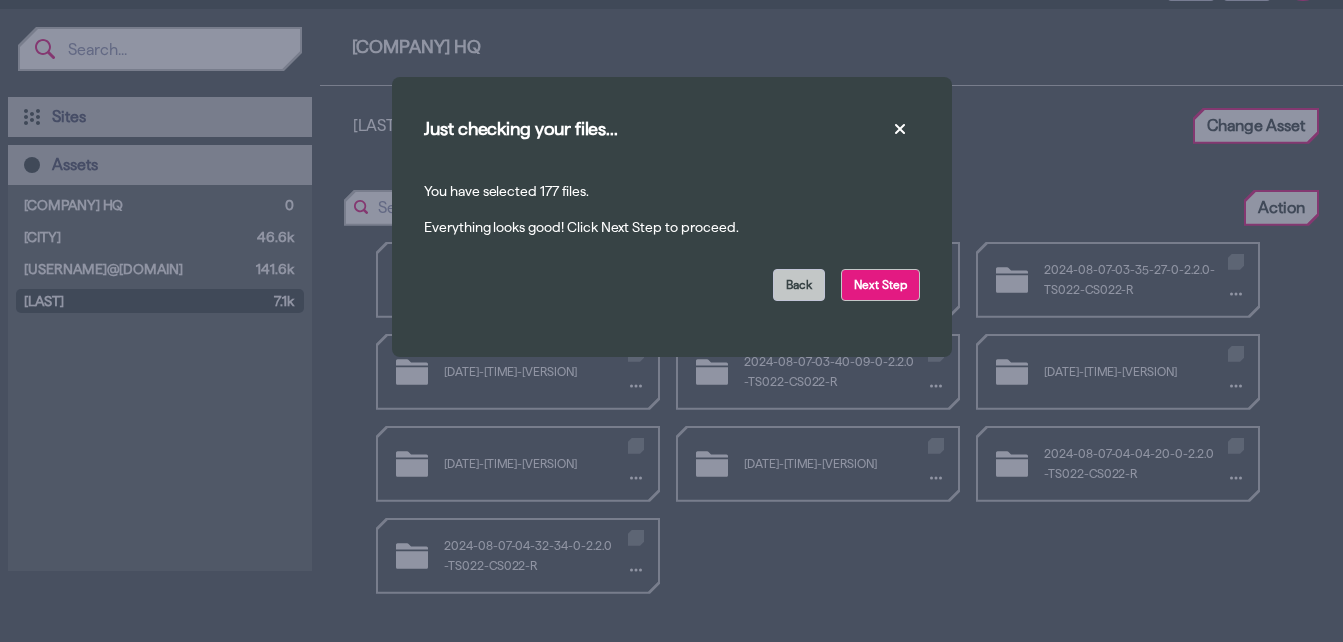 click on "Next Step" at bounding box center (880, 285) 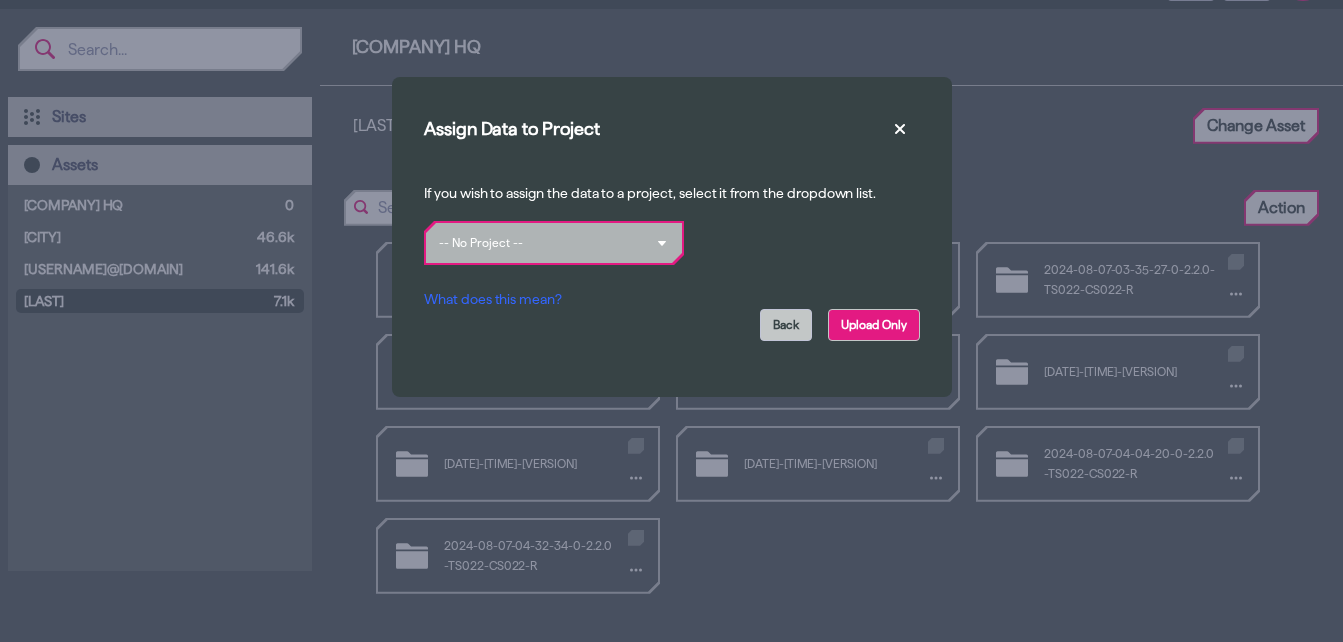 click on "Upload Only" at bounding box center (874, 325) 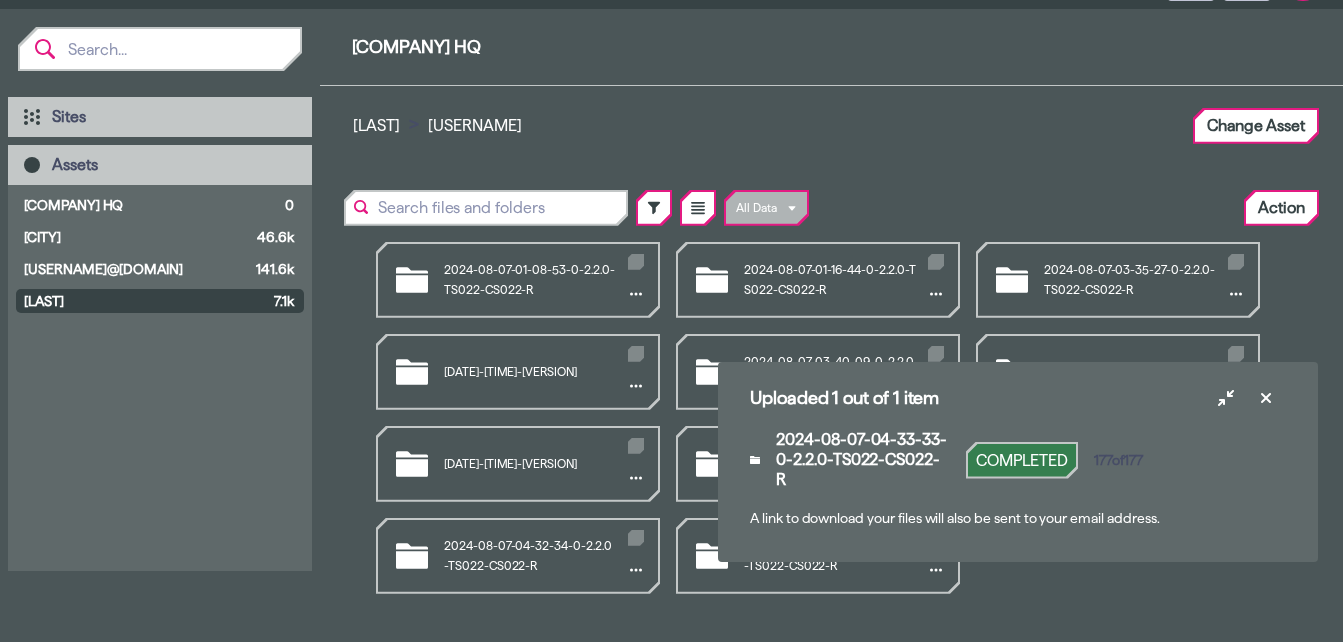 scroll, scrollTop: 0, scrollLeft: 0, axis: both 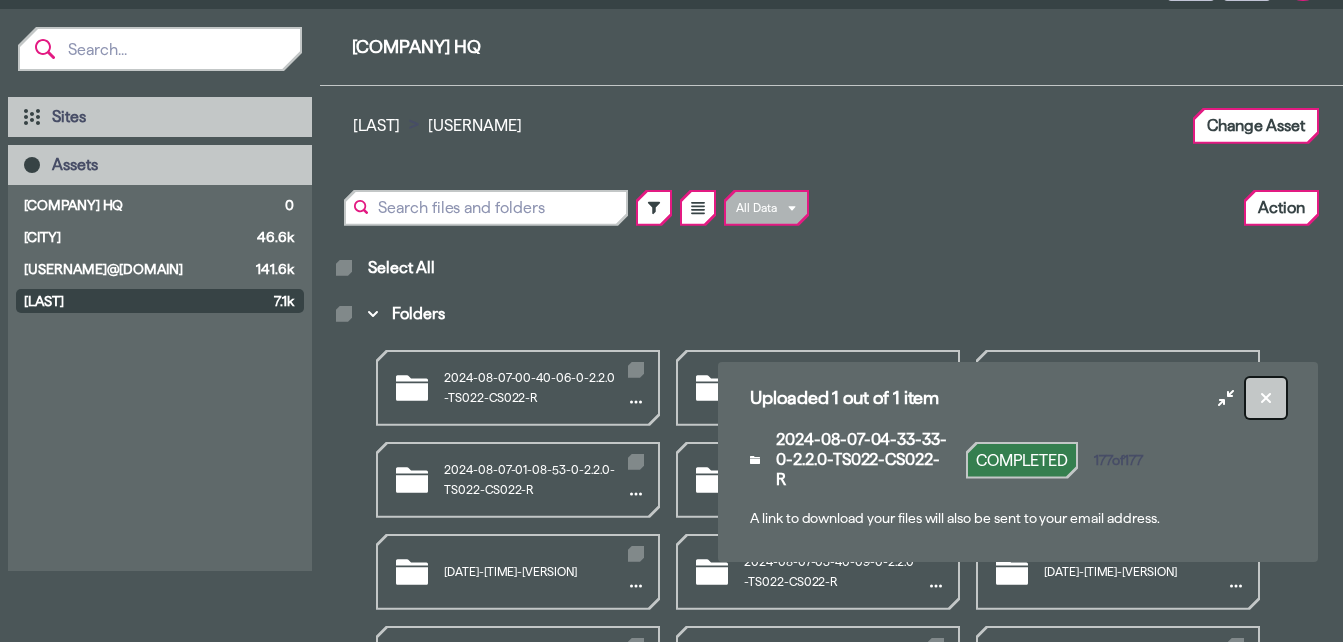 click 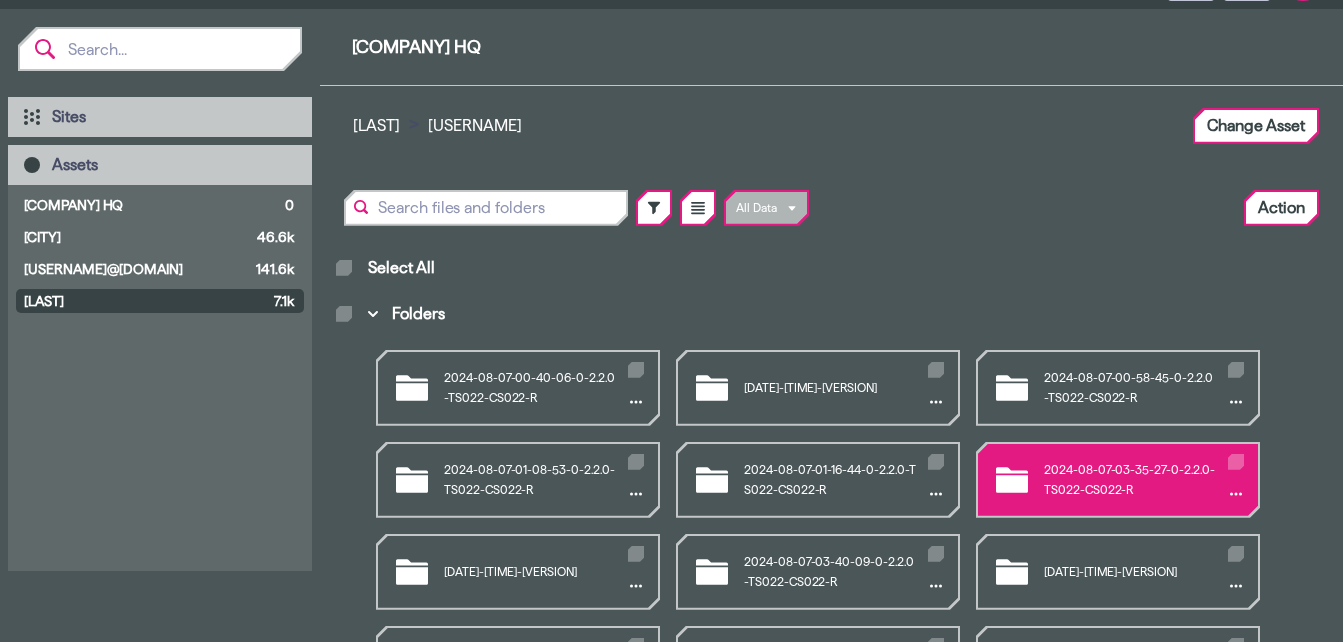 scroll, scrollTop: 200, scrollLeft: 0, axis: vertical 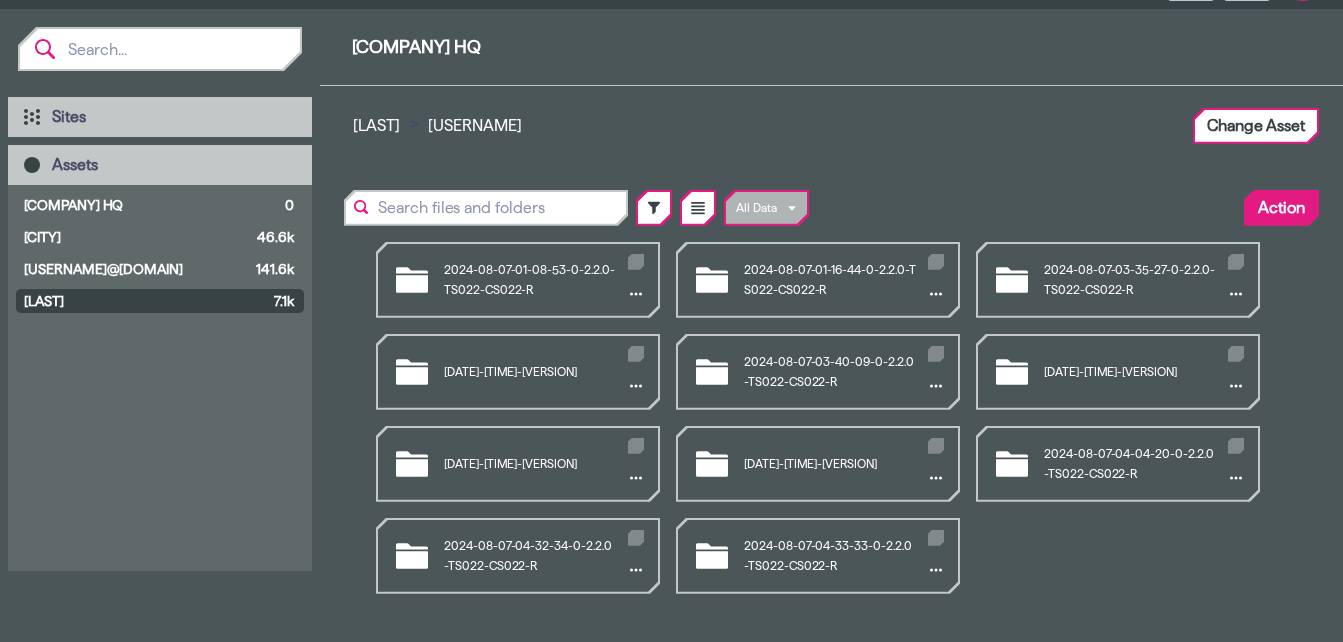 click on "Action" at bounding box center [1281, 208] 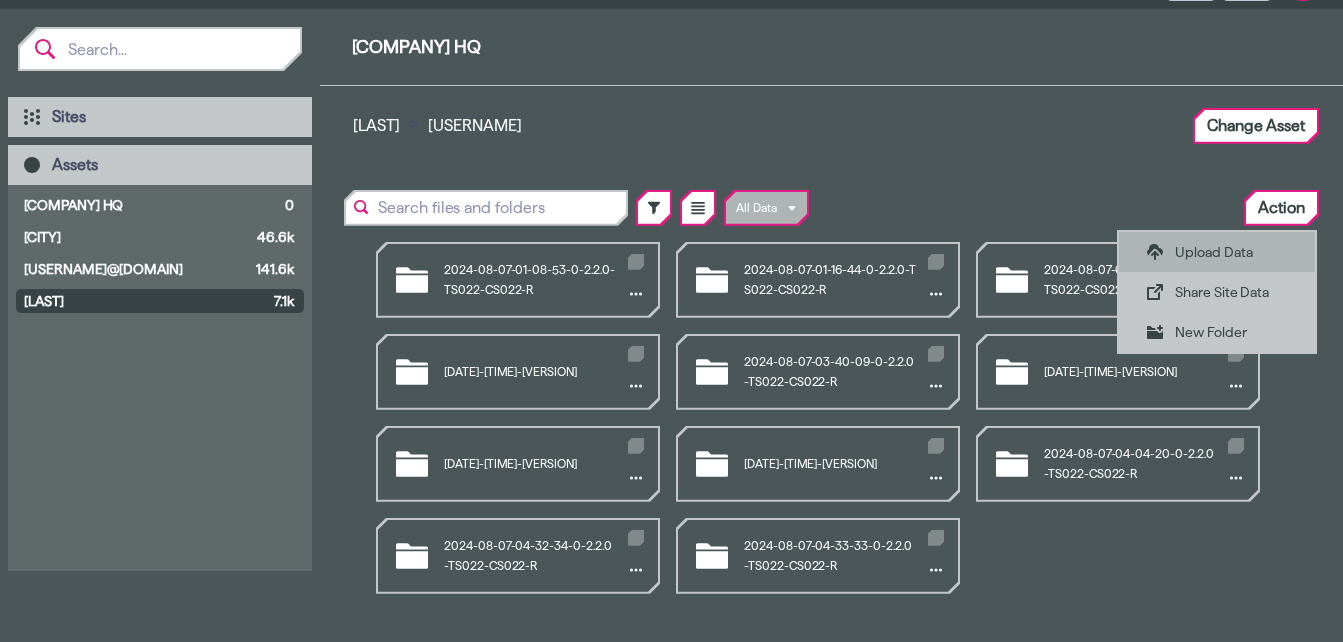 click on "Upload Data" at bounding box center [1231, 252] 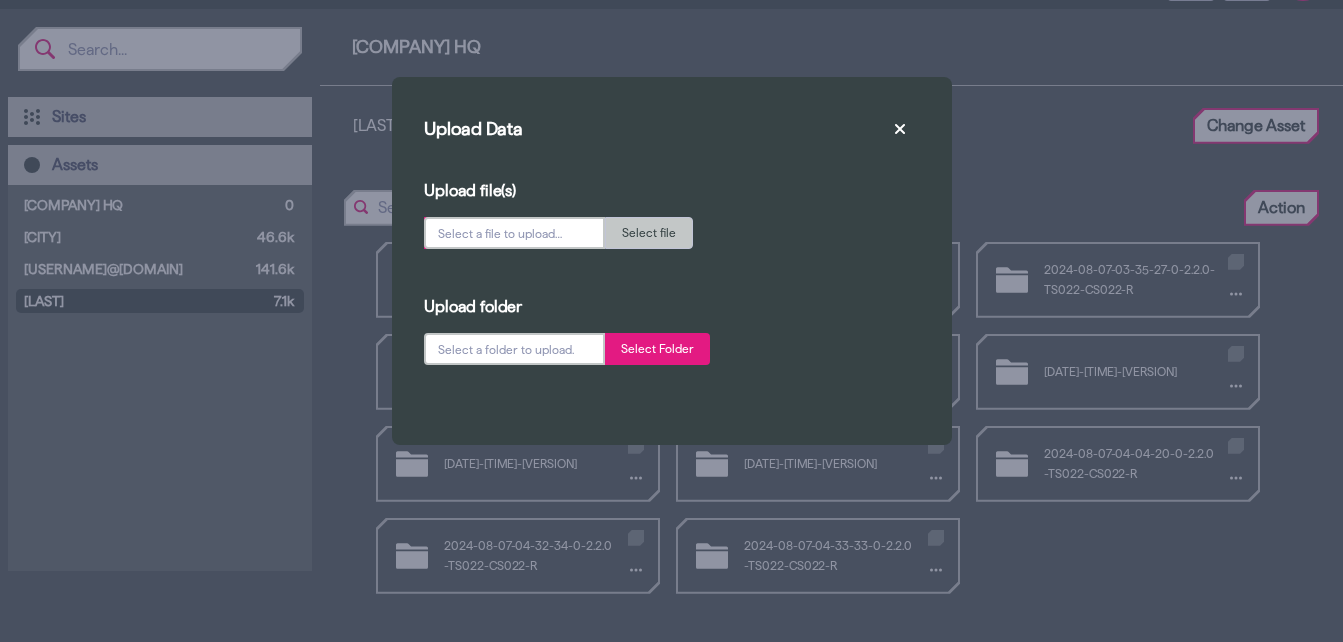 click on "Select Folder" at bounding box center [657, 349] 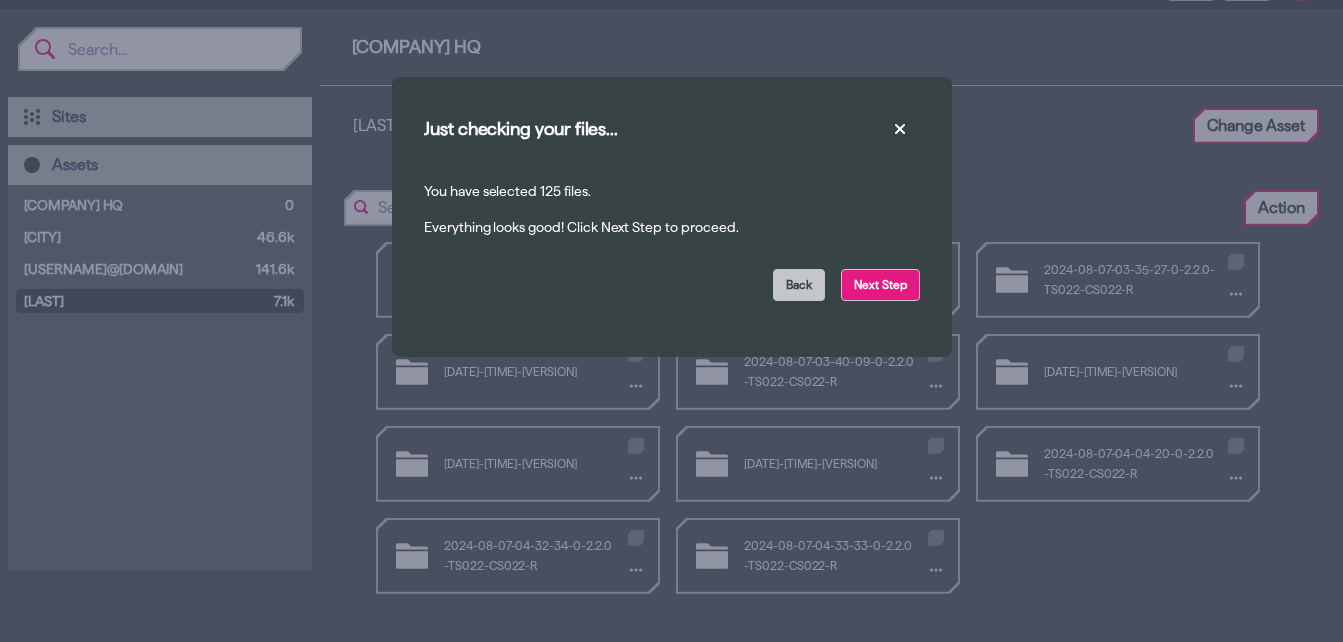 click on "Next Step" at bounding box center [880, 285] 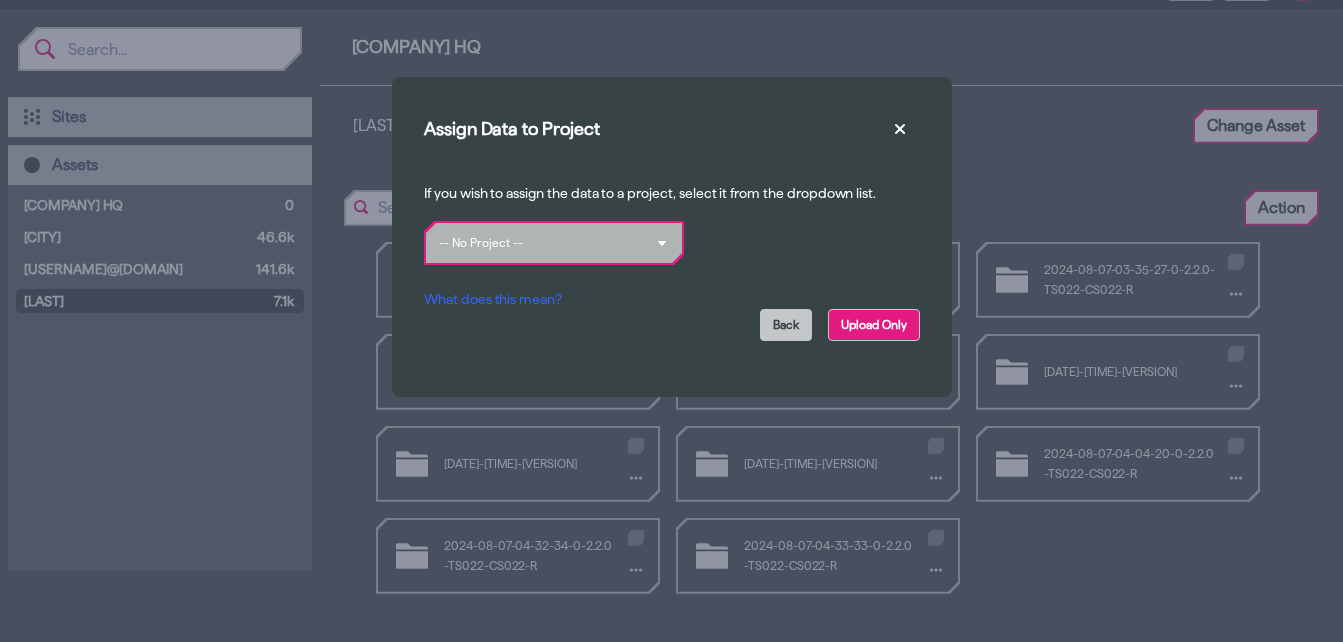 click on "Upload Only" at bounding box center (874, 325) 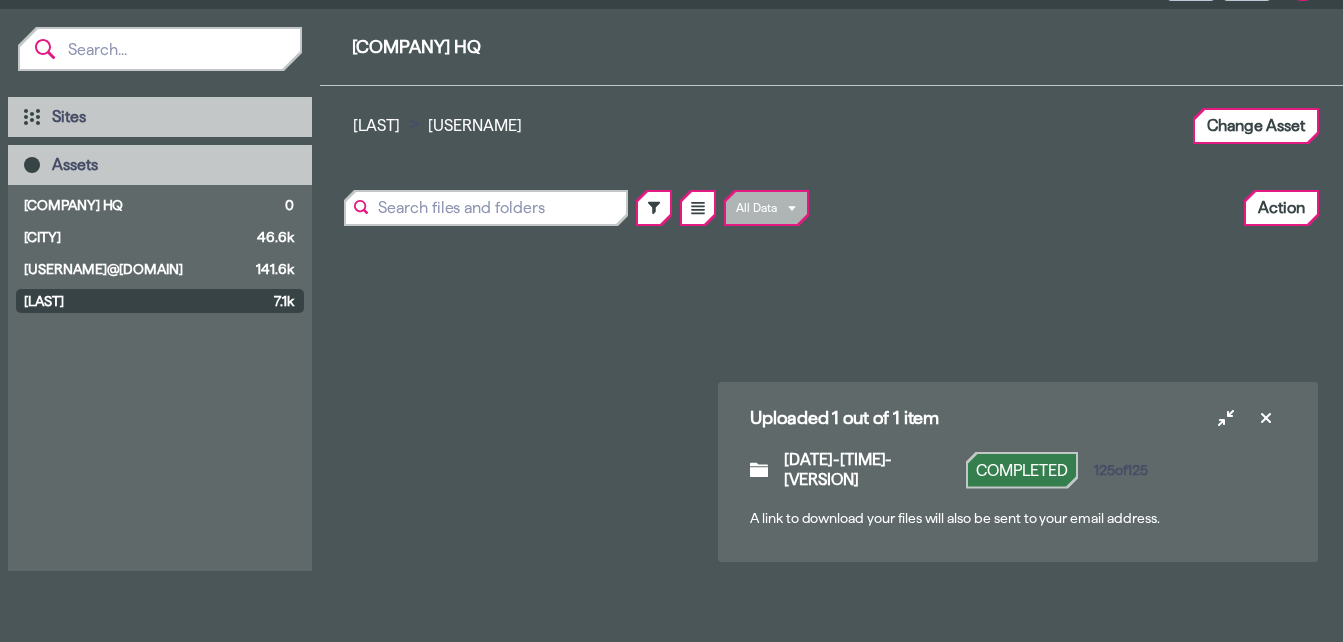 scroll, scrollTop: 0, scrollLeft: 0, axis: both 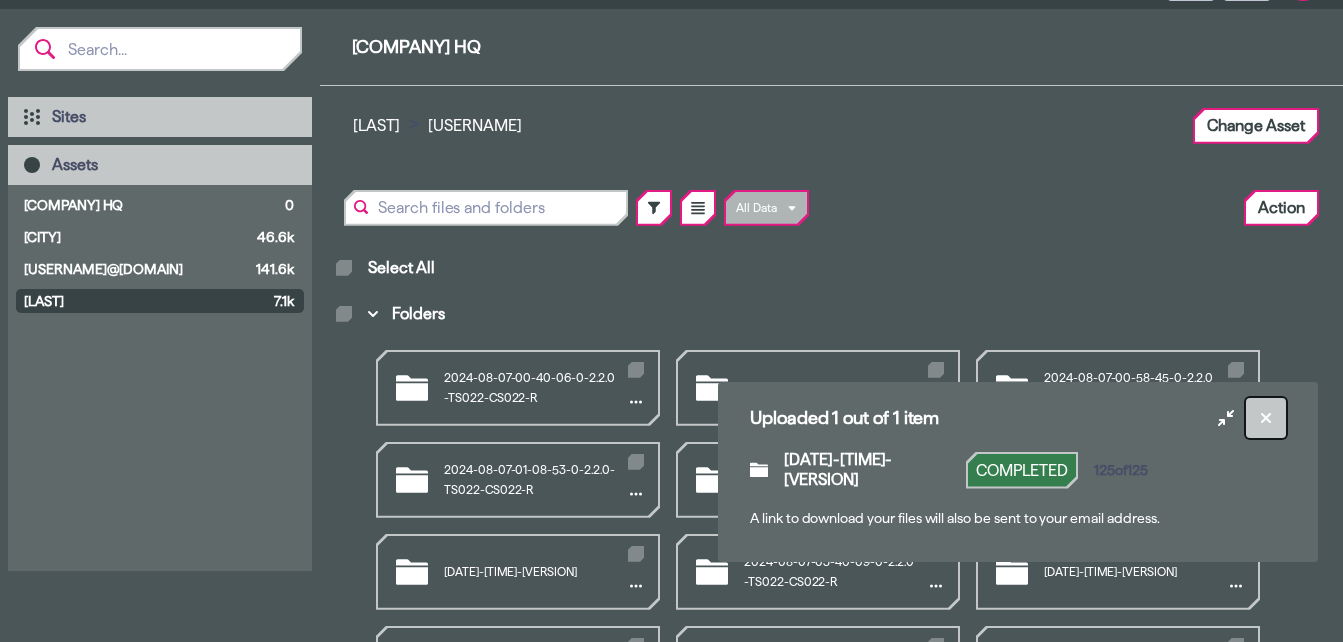 click at bounding box center [1266, 418] 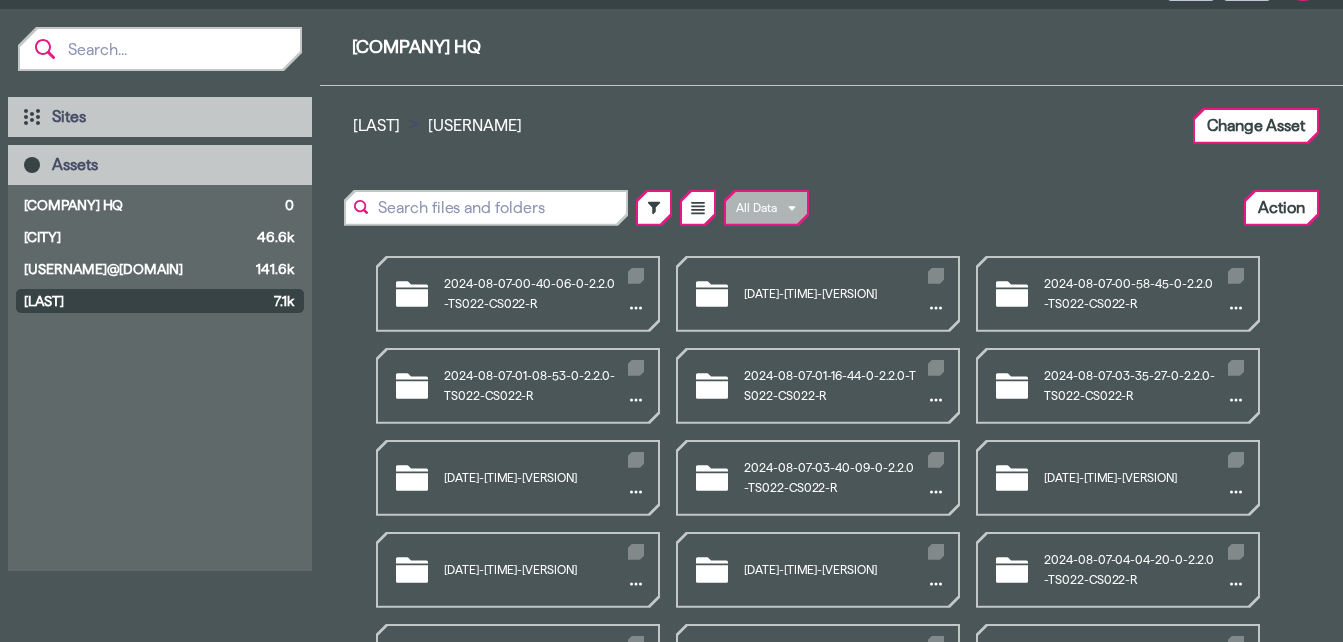 scroll, scrollTop: 200, scrollLeft: 0, axis: vertical 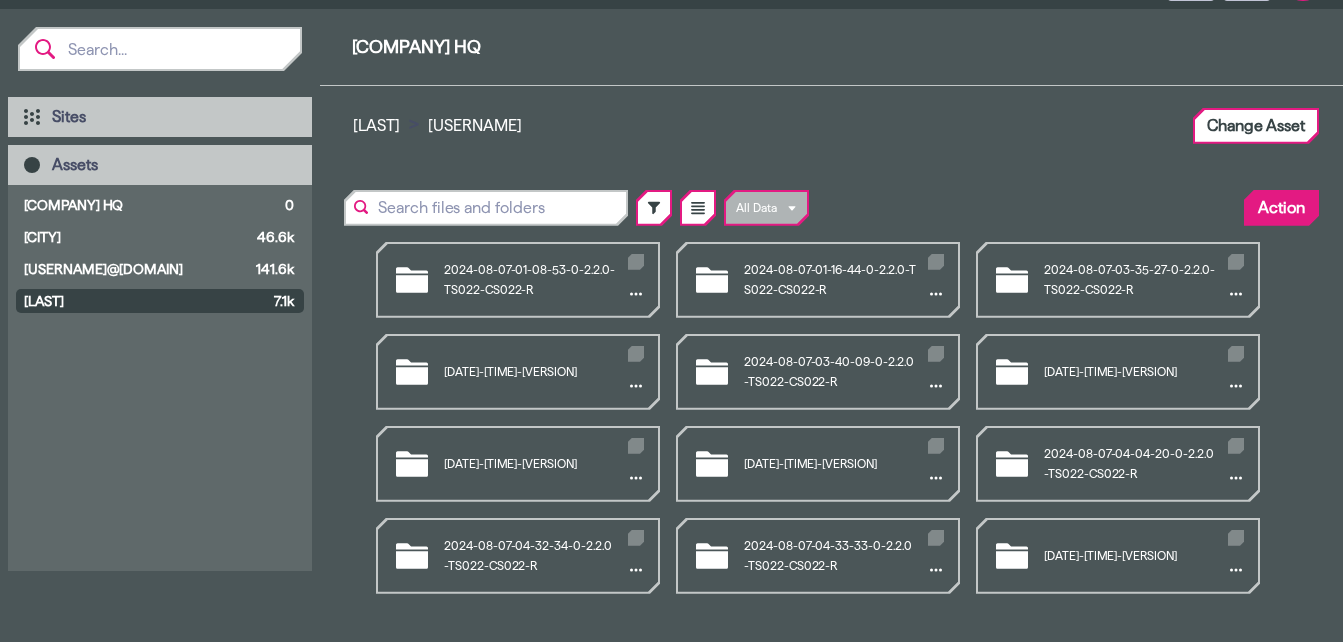 click on "Action" at bounding box center (1281, 208) 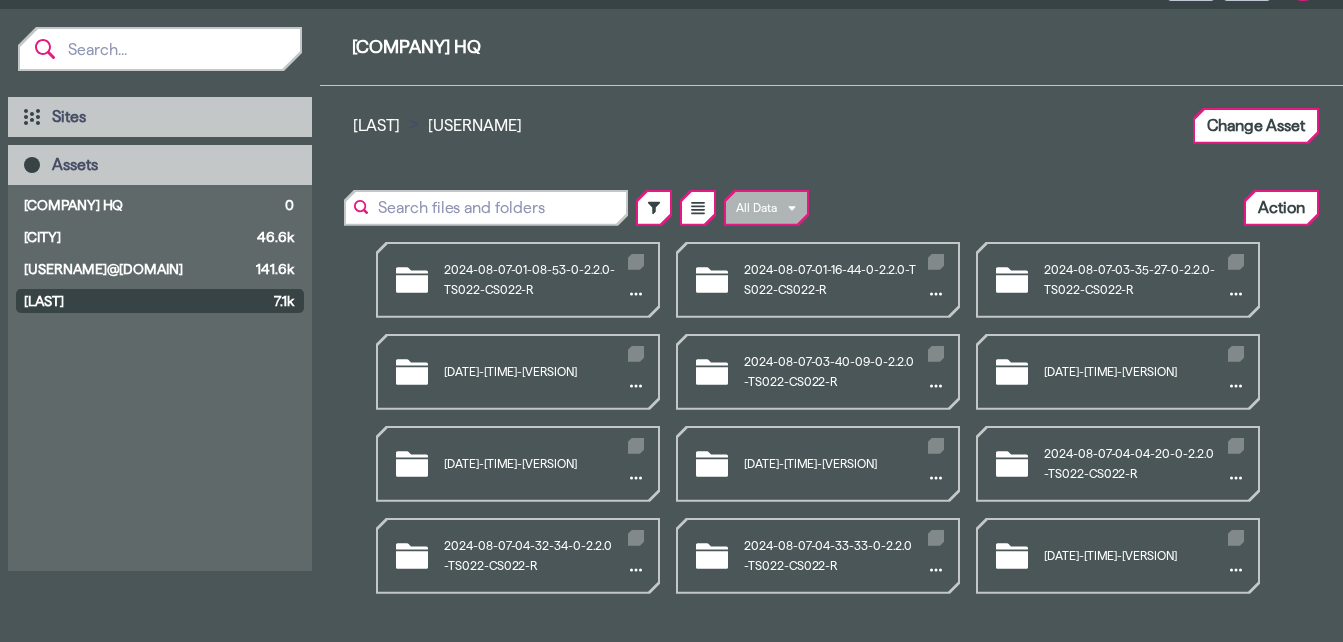 click on "Upload Data" at bounding box center (1231, 252) 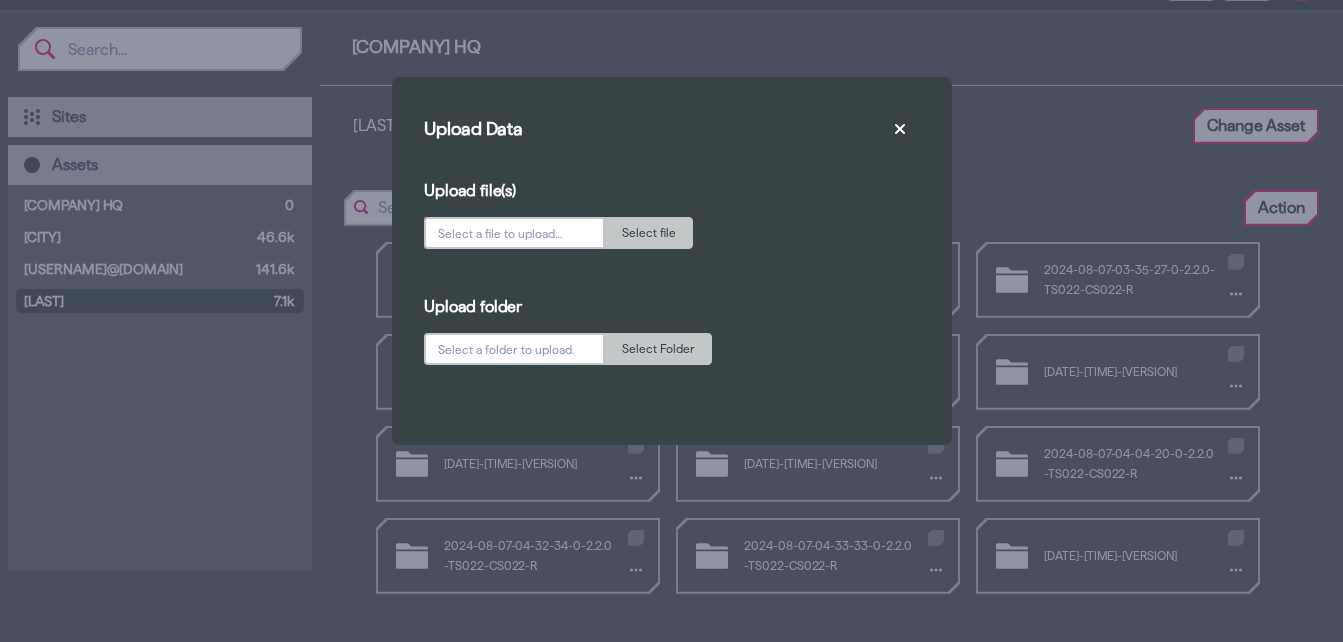 click on "Upload file(s) Select file Upload folder Select Folder" at bounding box center (672, 273) 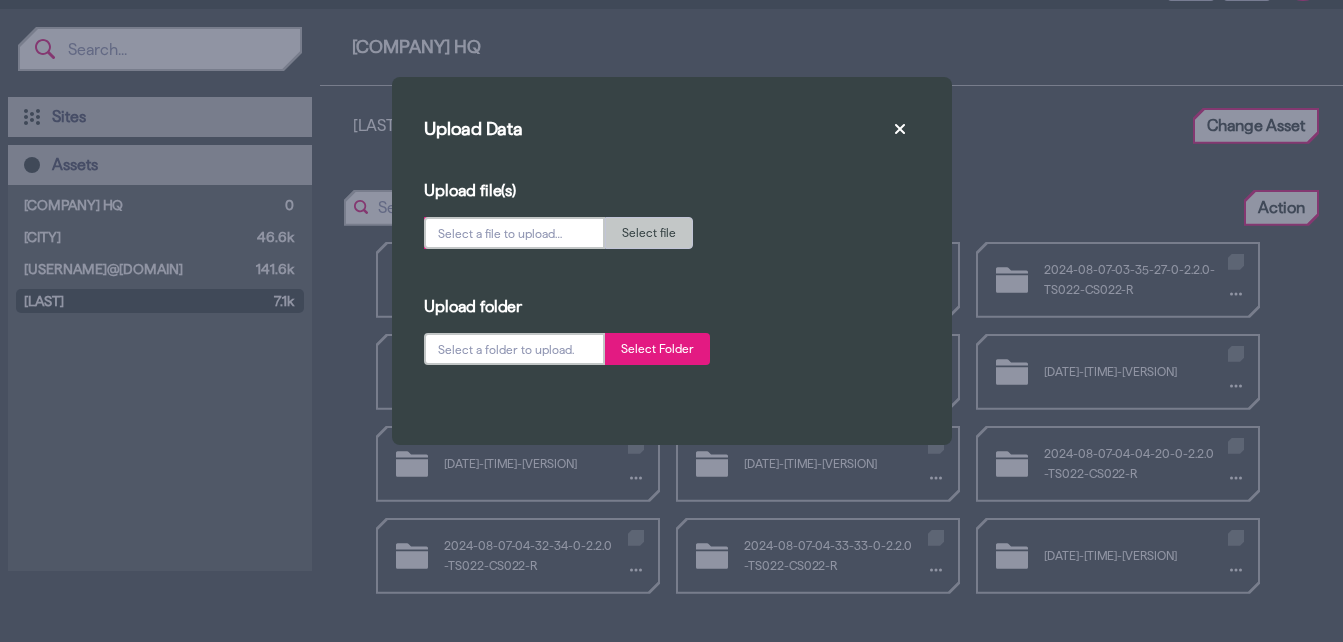 click on "Select Folder" at bounding box center [657, 349] 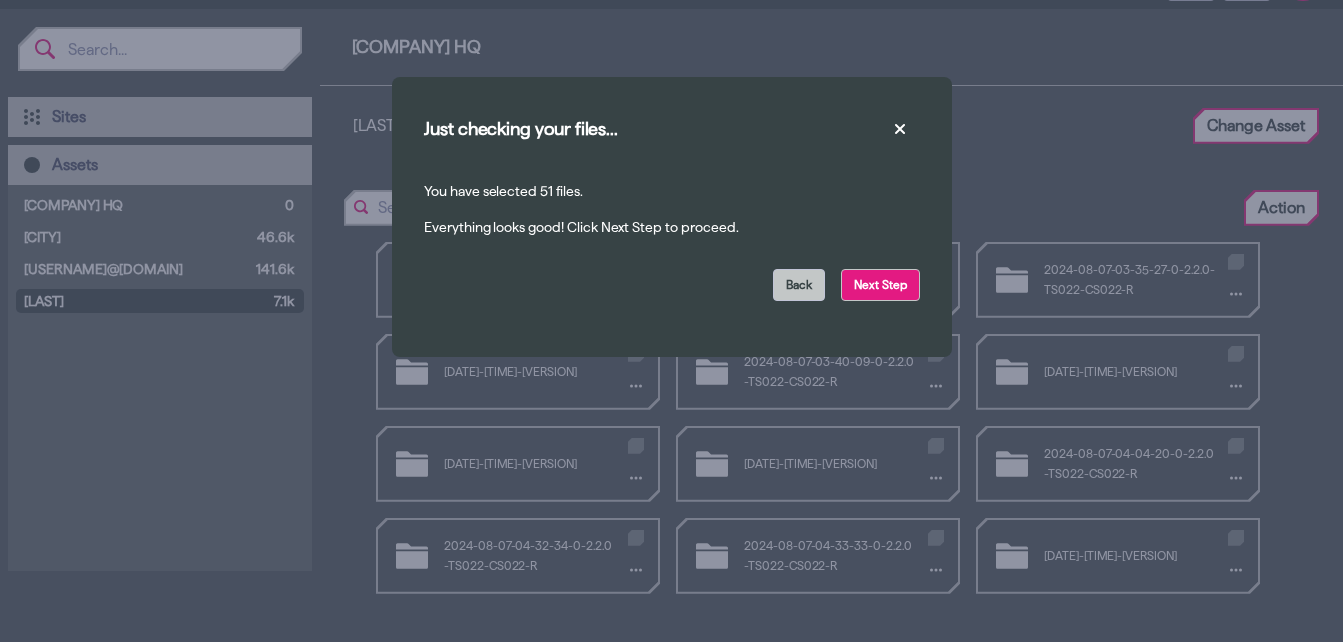click on "Next Step" at bounding box center [880, 285] 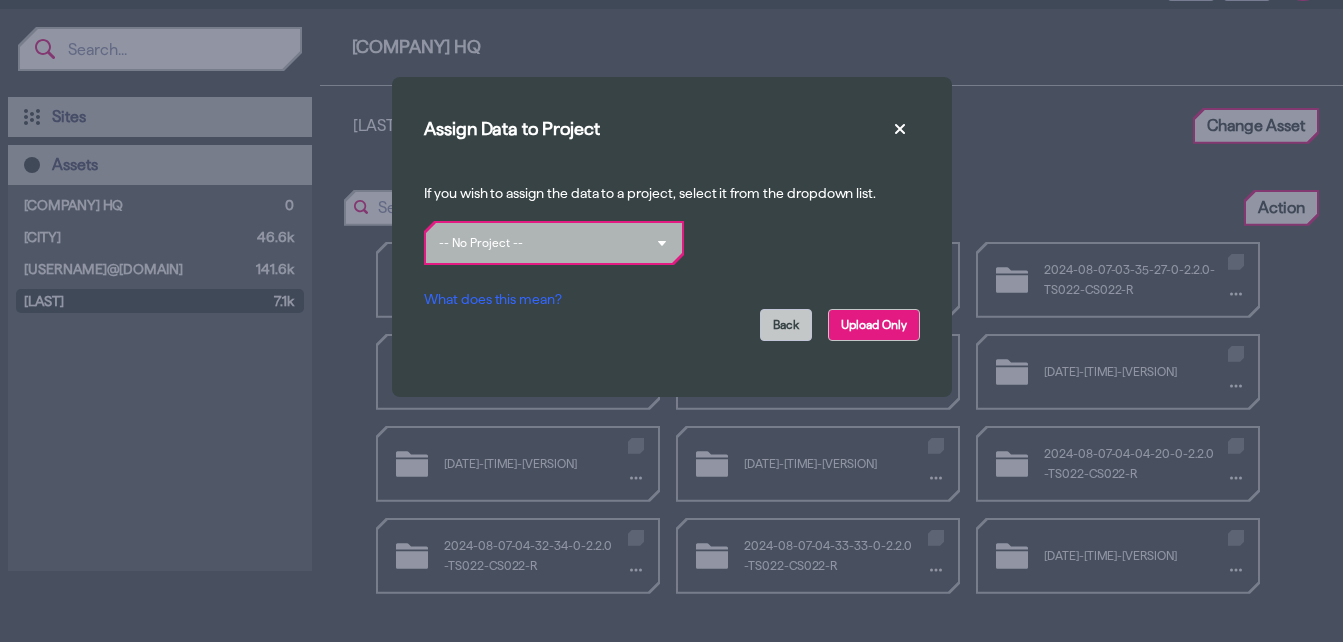 click on "Upload Only" at bounding box center (874, 325) 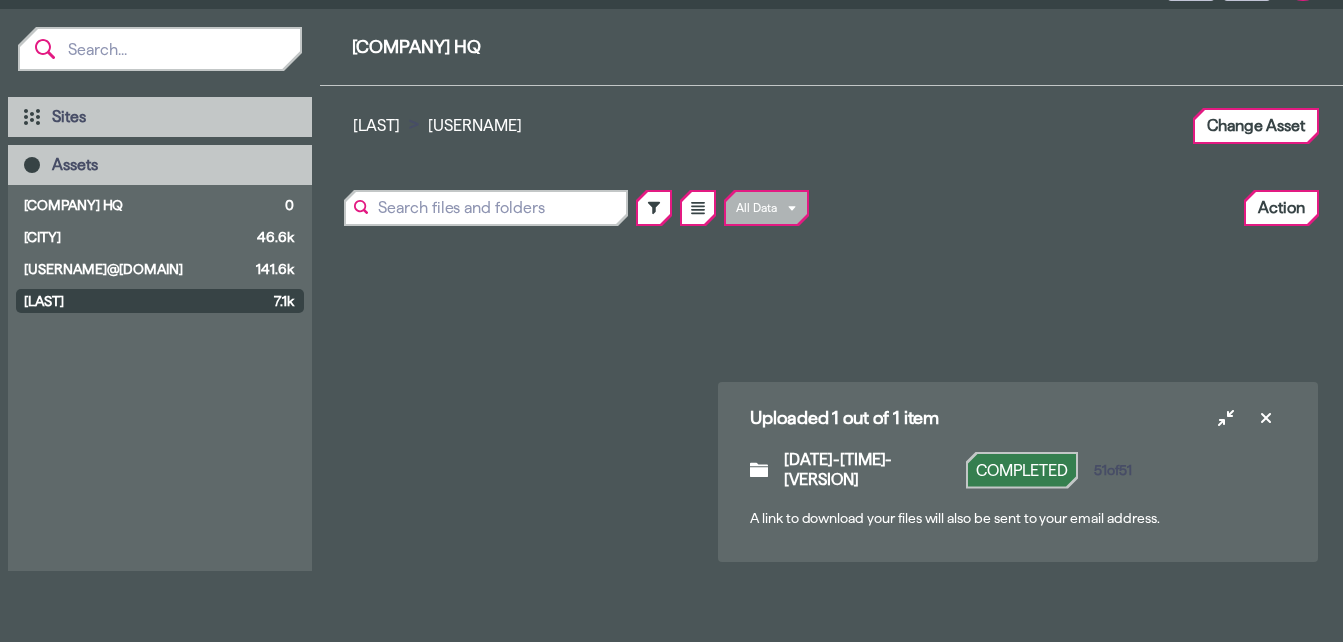 scroll, scrollTop: 0, scrollLeft: 0, axis: both 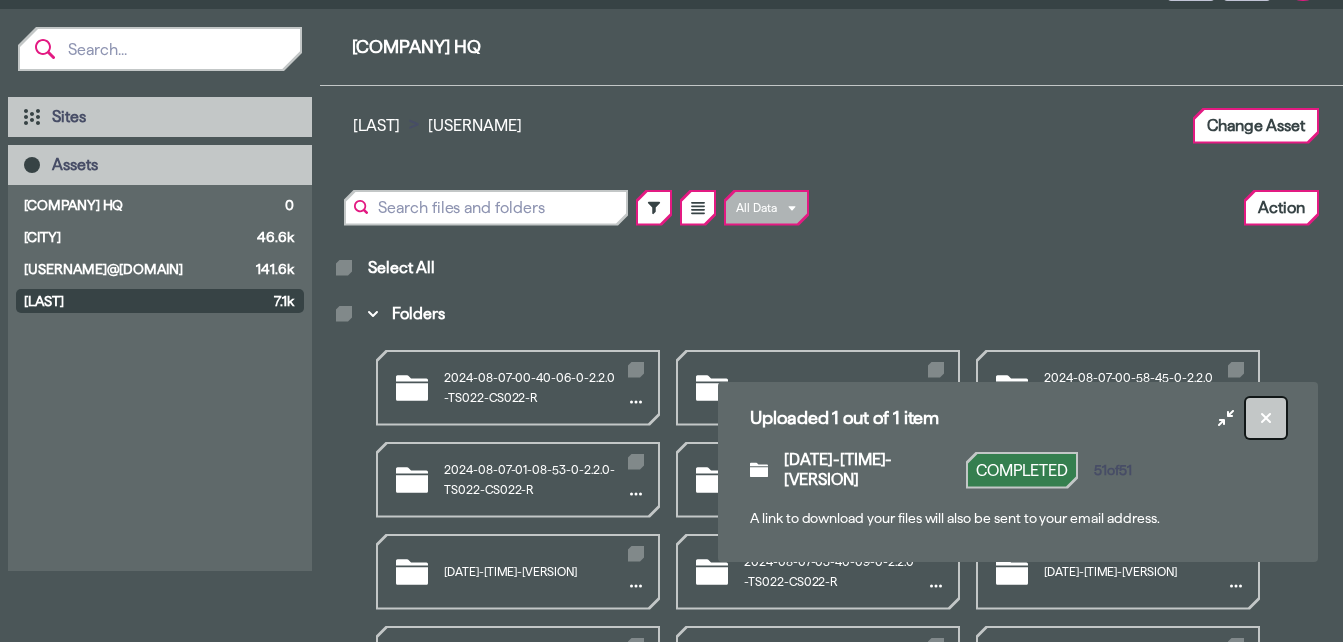 click at bounding box center [1266, 418] 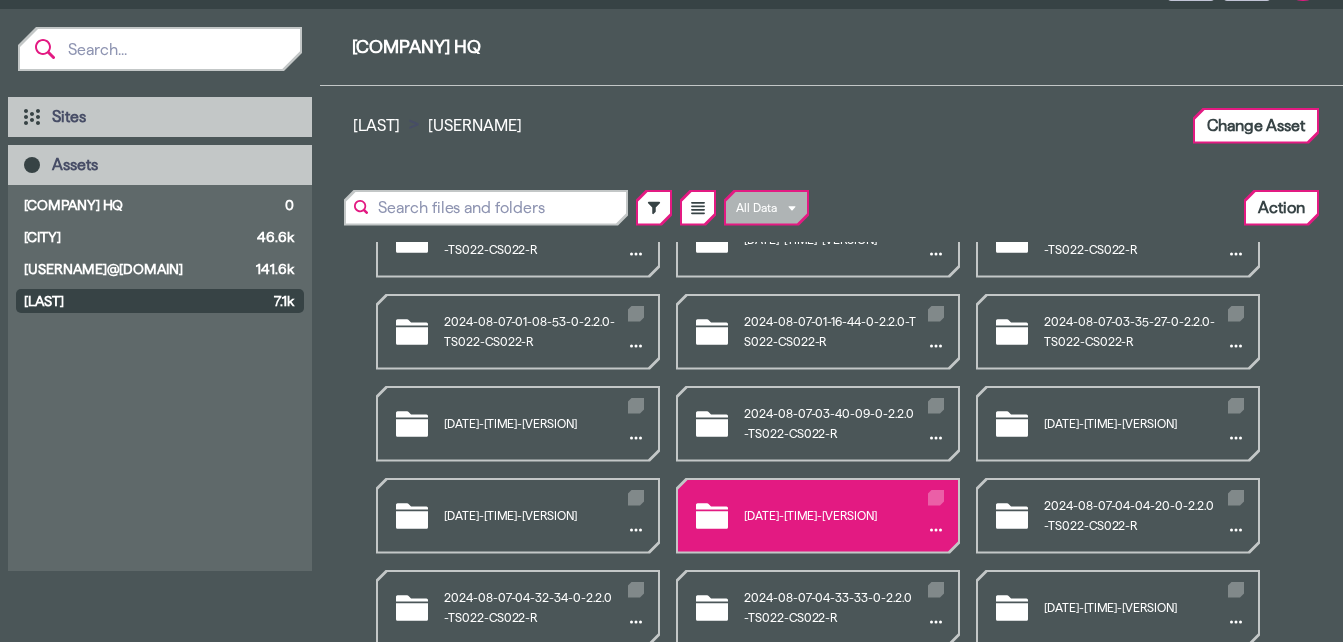scroll, scrollTop: 292, scrollLeft: 0, axis: vertical 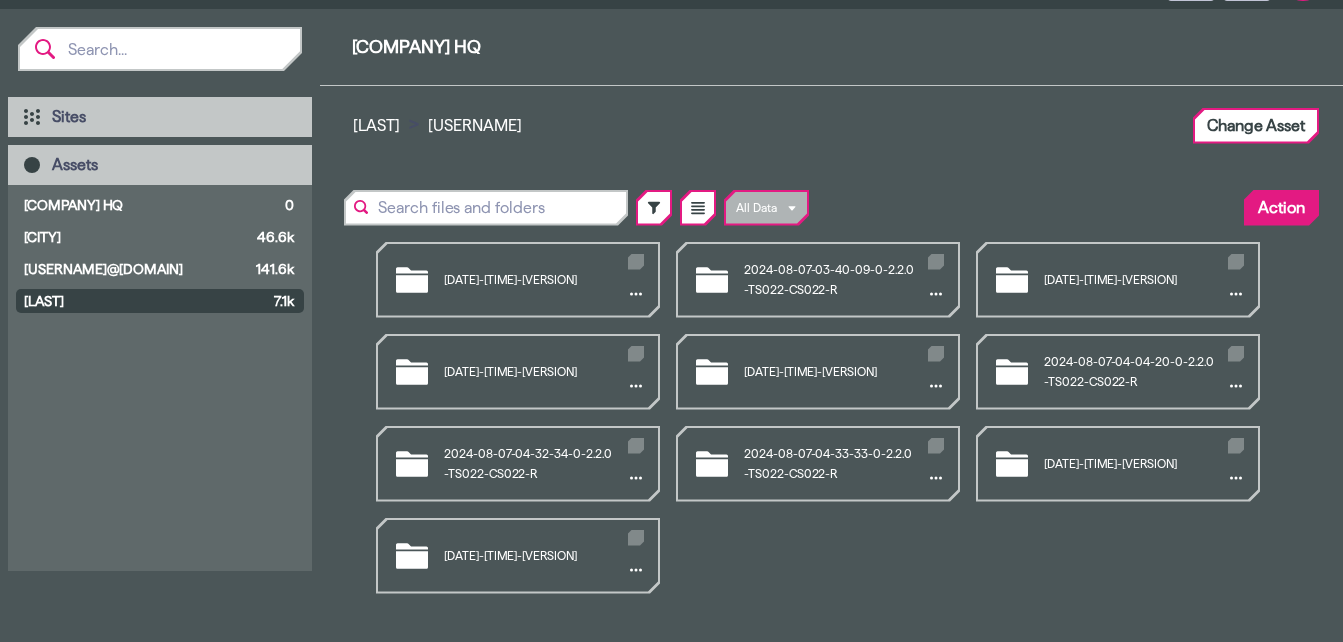 click on "Action" at bounding box center (1281, 208) 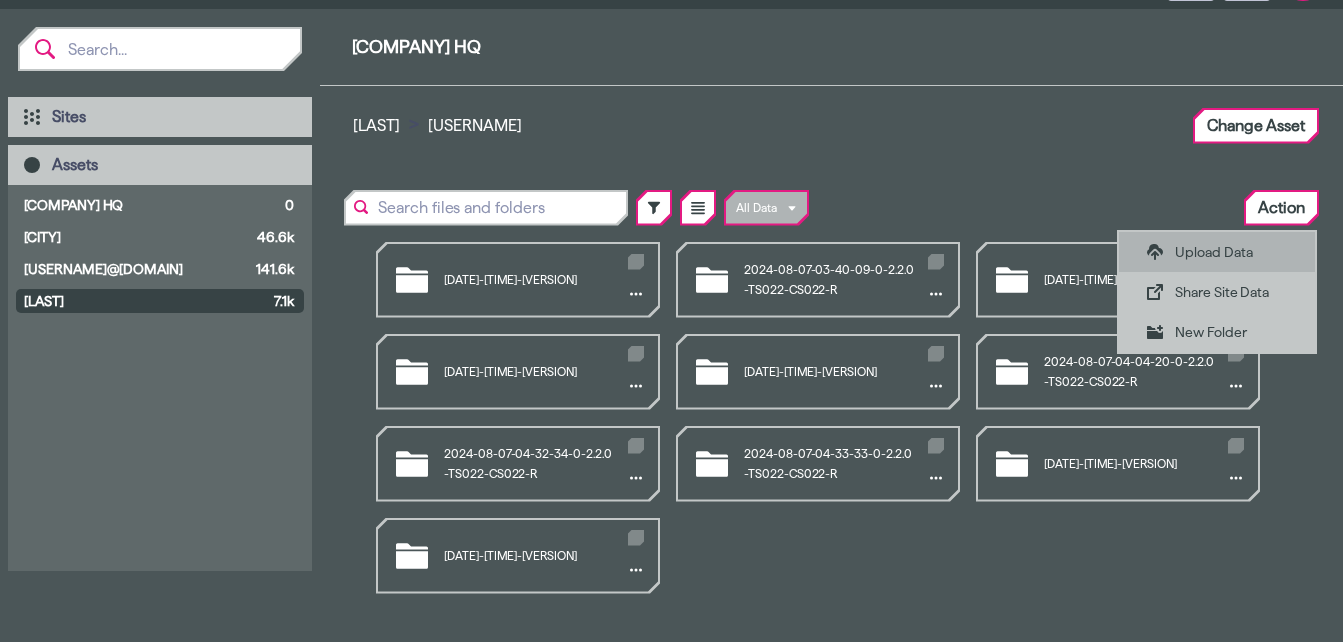 click on "Upload Data" at bounding box center (1231, 252) 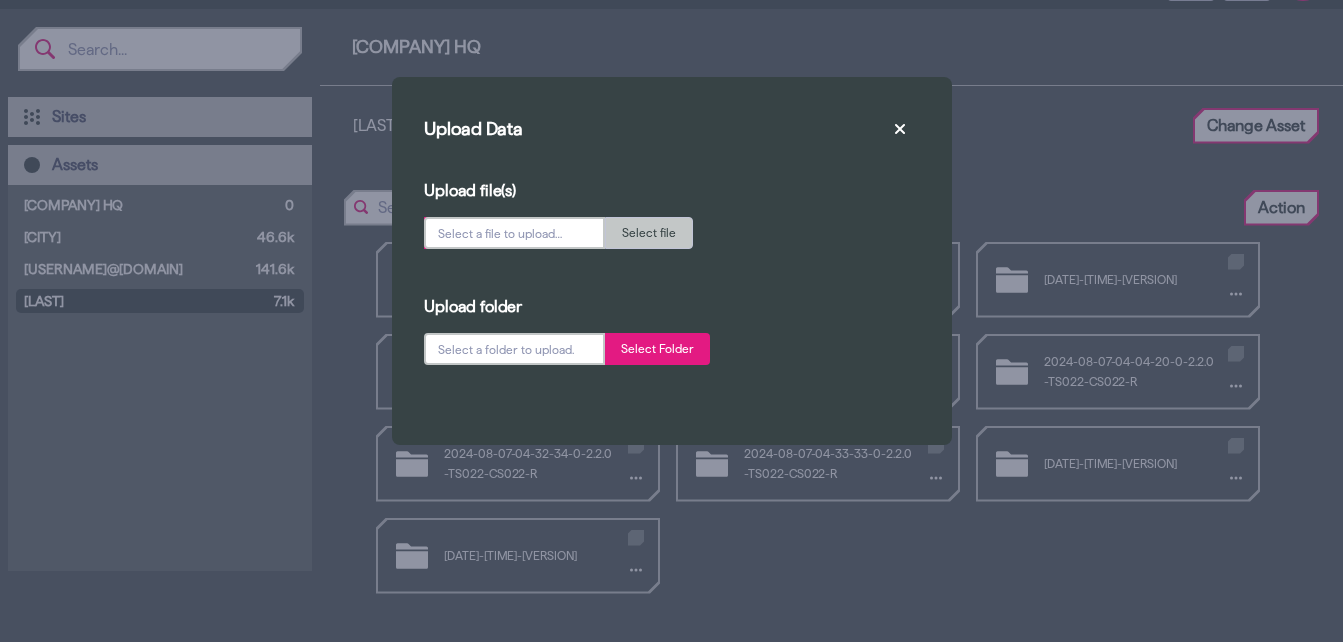 click on "Select Folder" at bounding box center [657, 349] 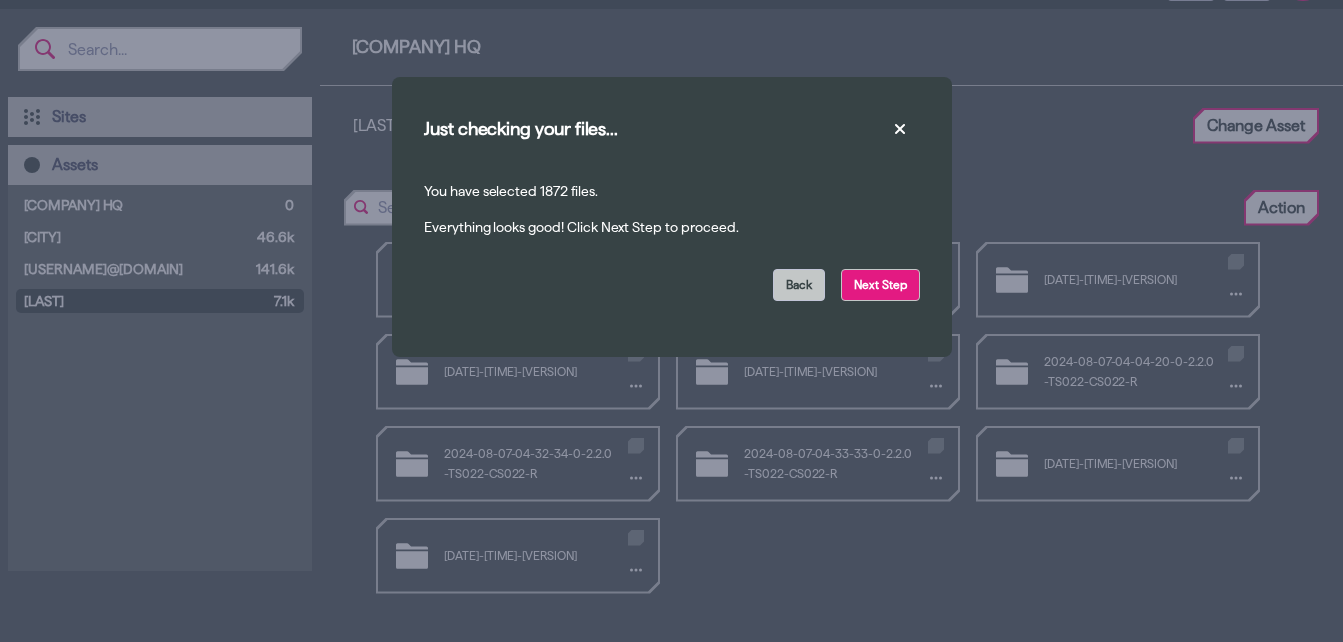 click on "Next Step" at bounding box center [880, 285] 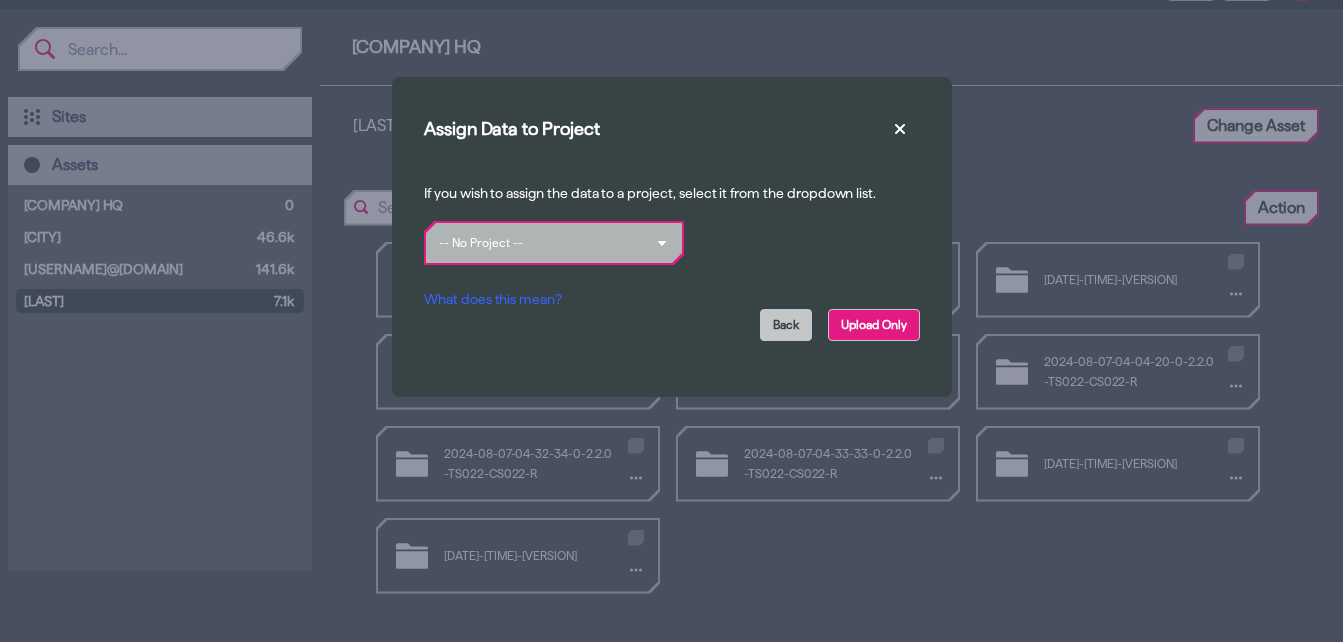 click on "Upload Only" at bounding box center (874, 325) 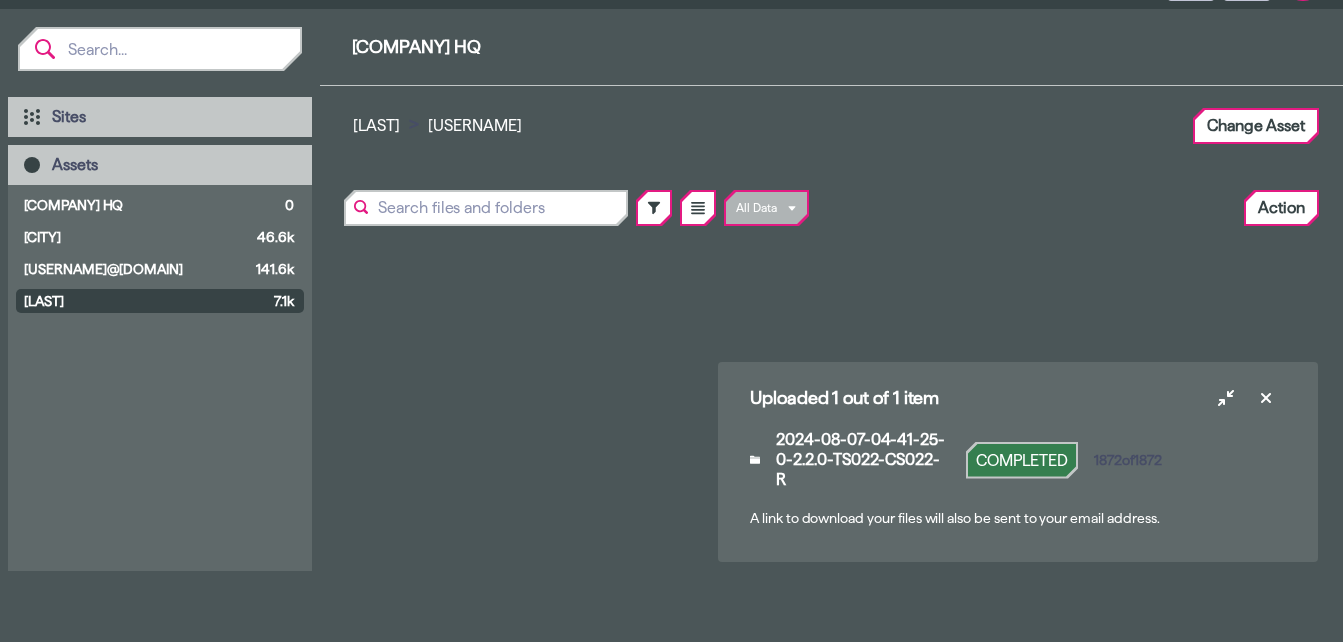 scroll, scrollTop: 0, scrollLeft: 0, axis: both 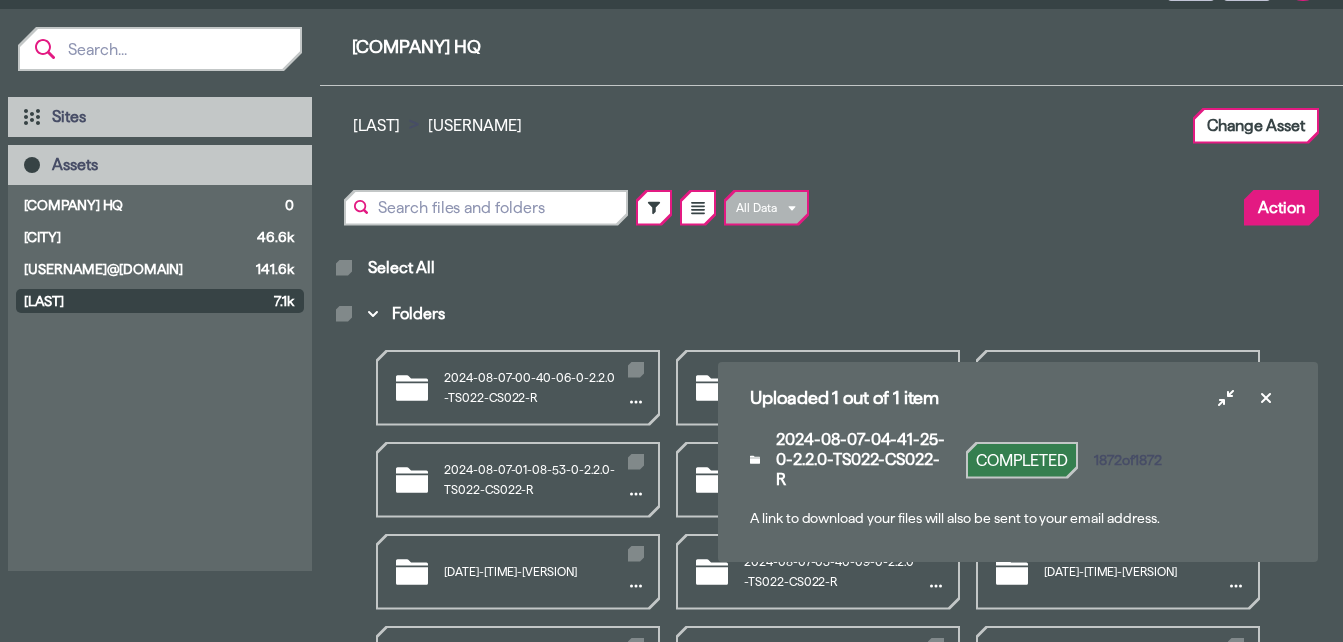 click on "Action" at bounding box center (1281, 208) 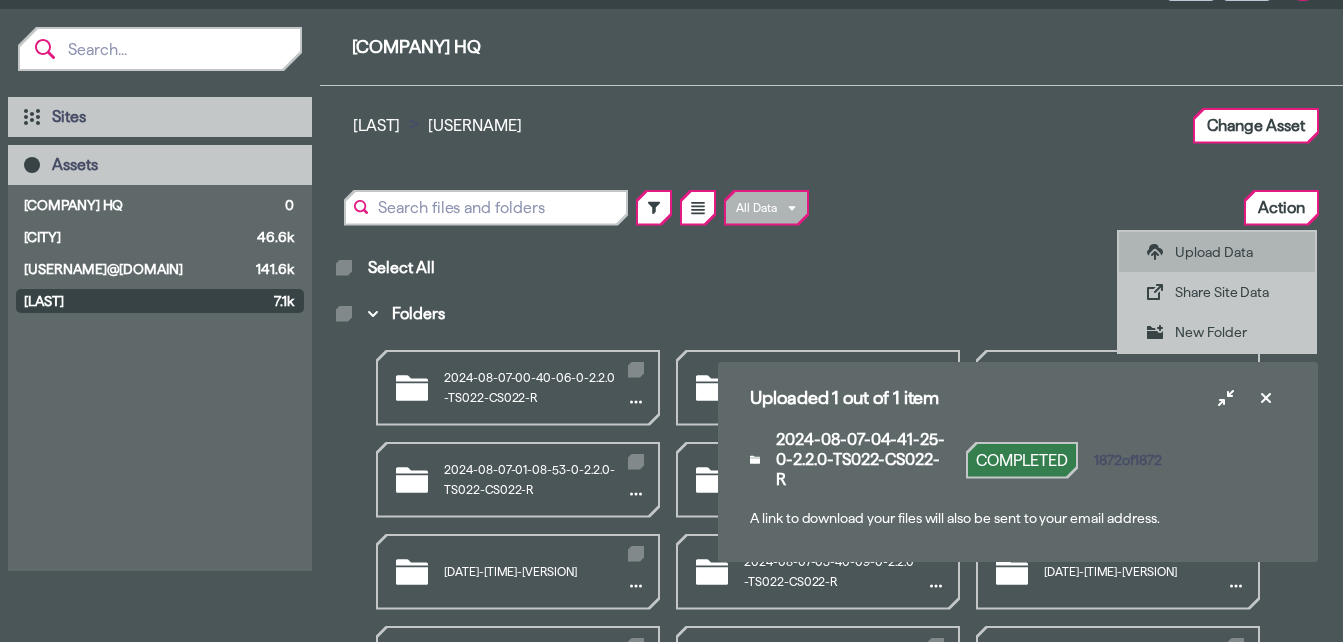 click on "Upload Data" at bounding box center (1231, 252) 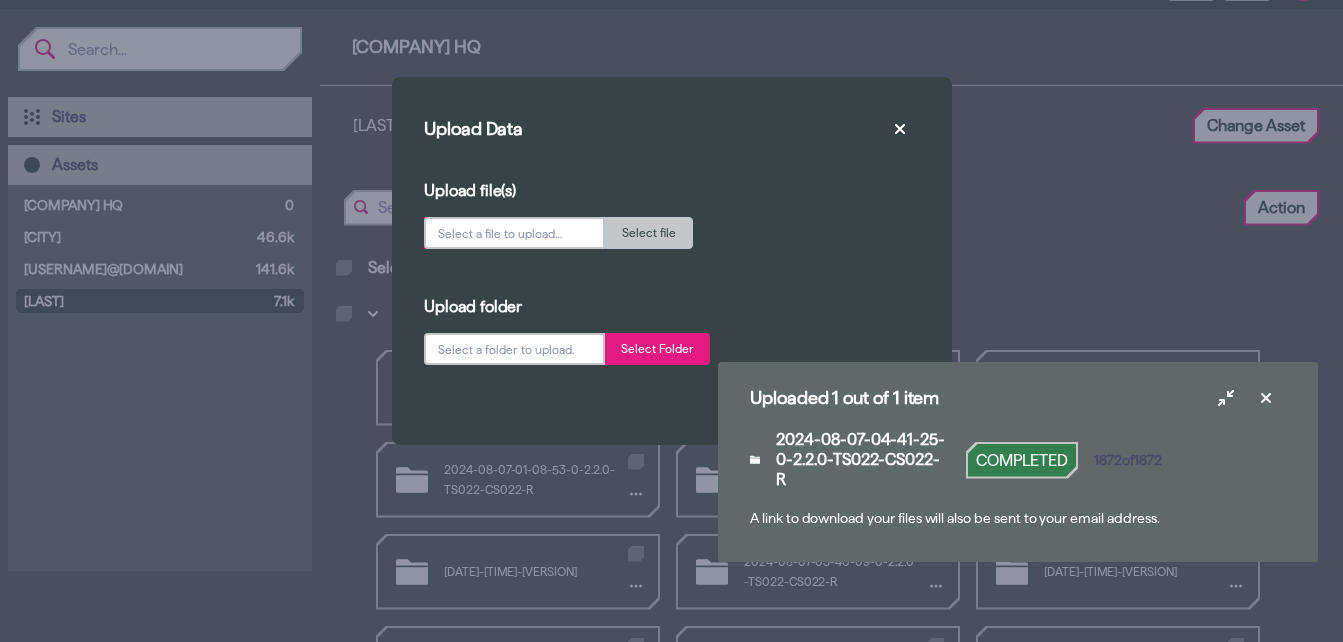 click on "Select Folder" at bounding box center (657, 349) 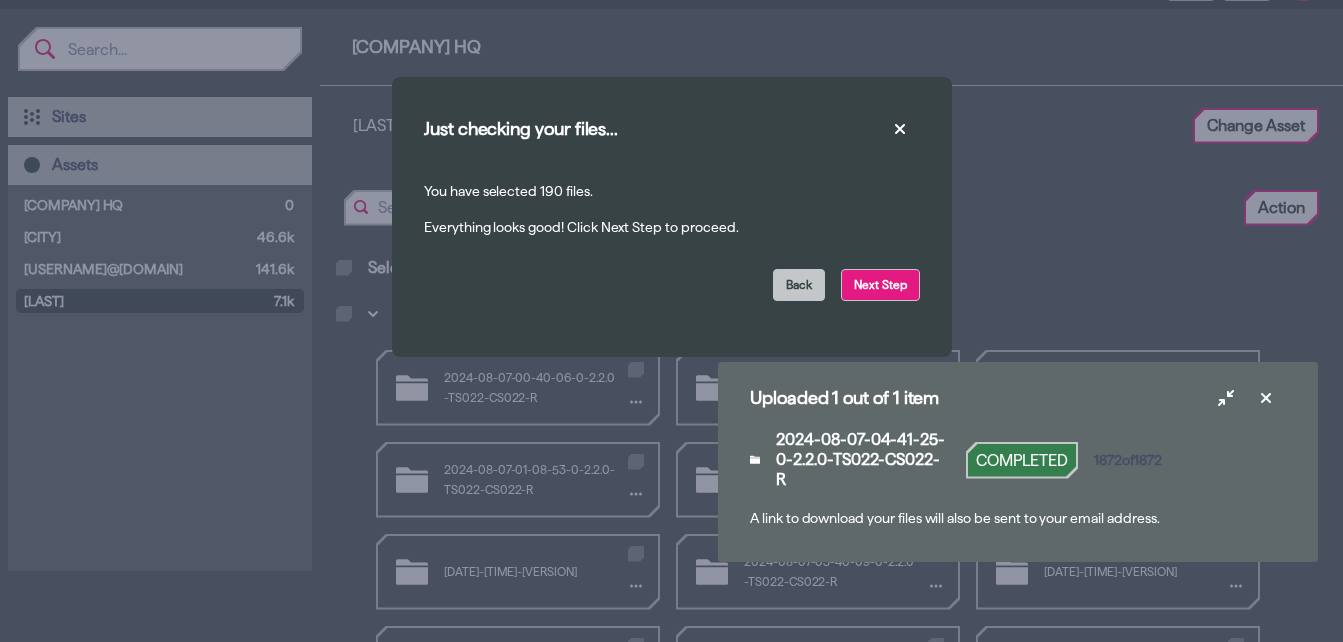 click on "Next Step" at bounding box center [880, 285] 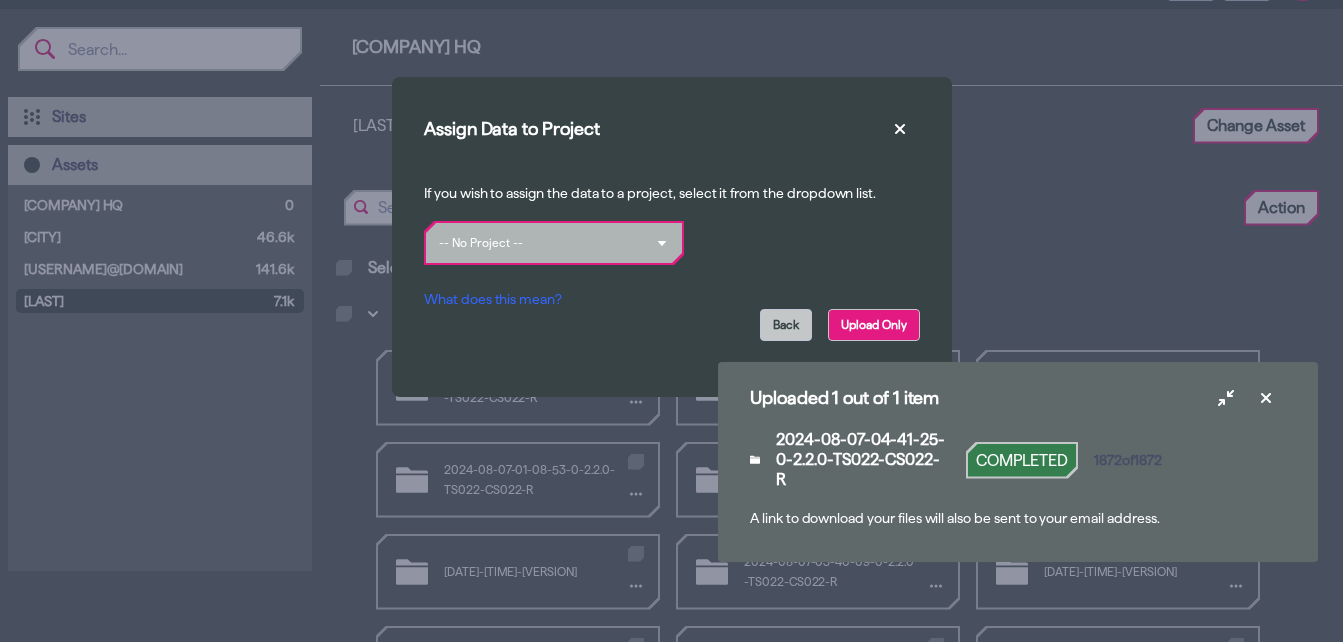 click on "Upload Only" at bounding box center (874, 325) 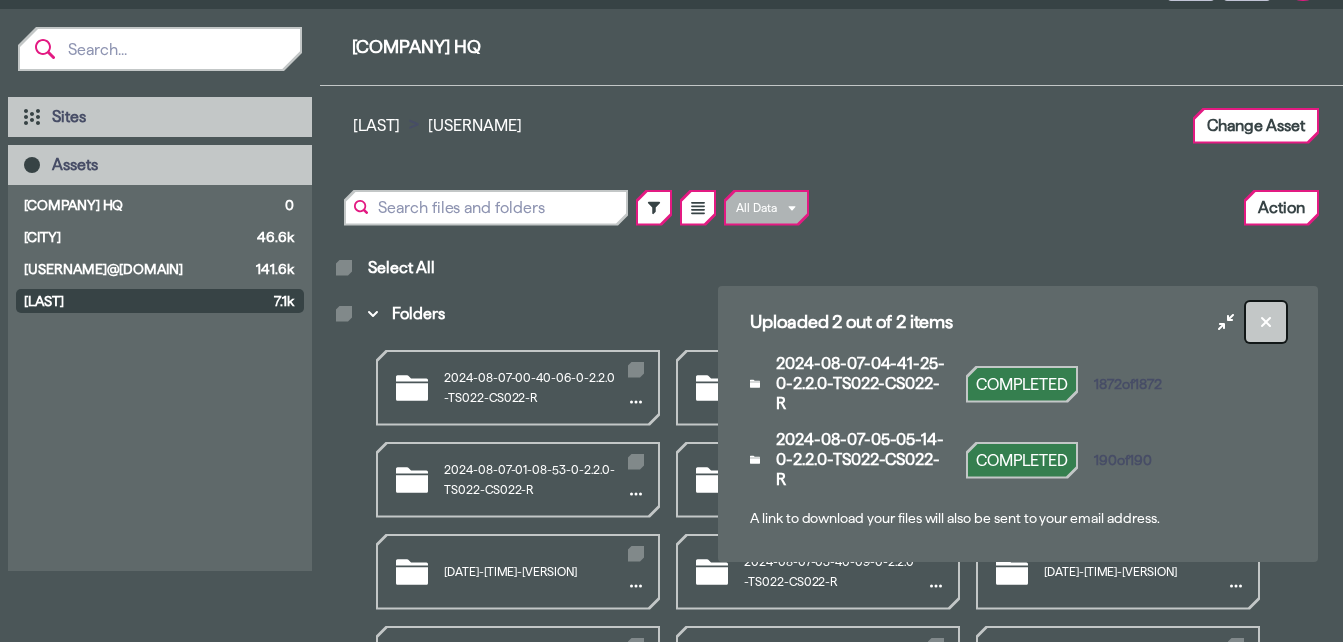 click at bounding box center (1266, 322) 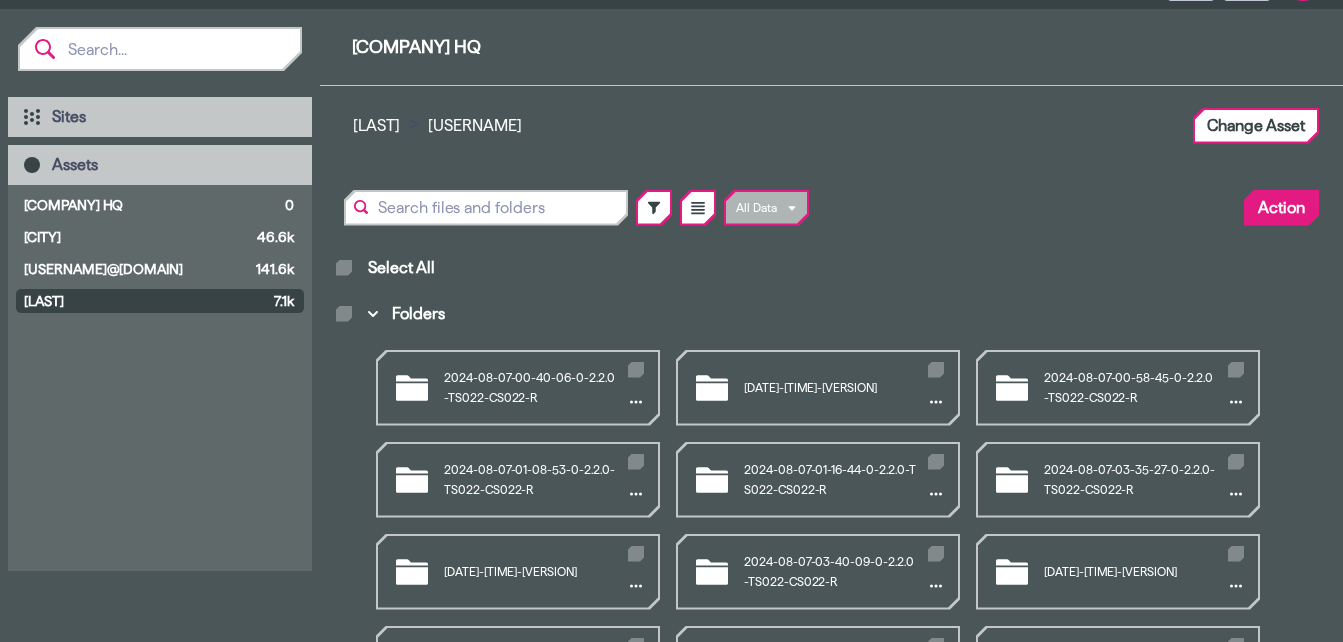 click on "Action" at bounding box center [1281, 208] 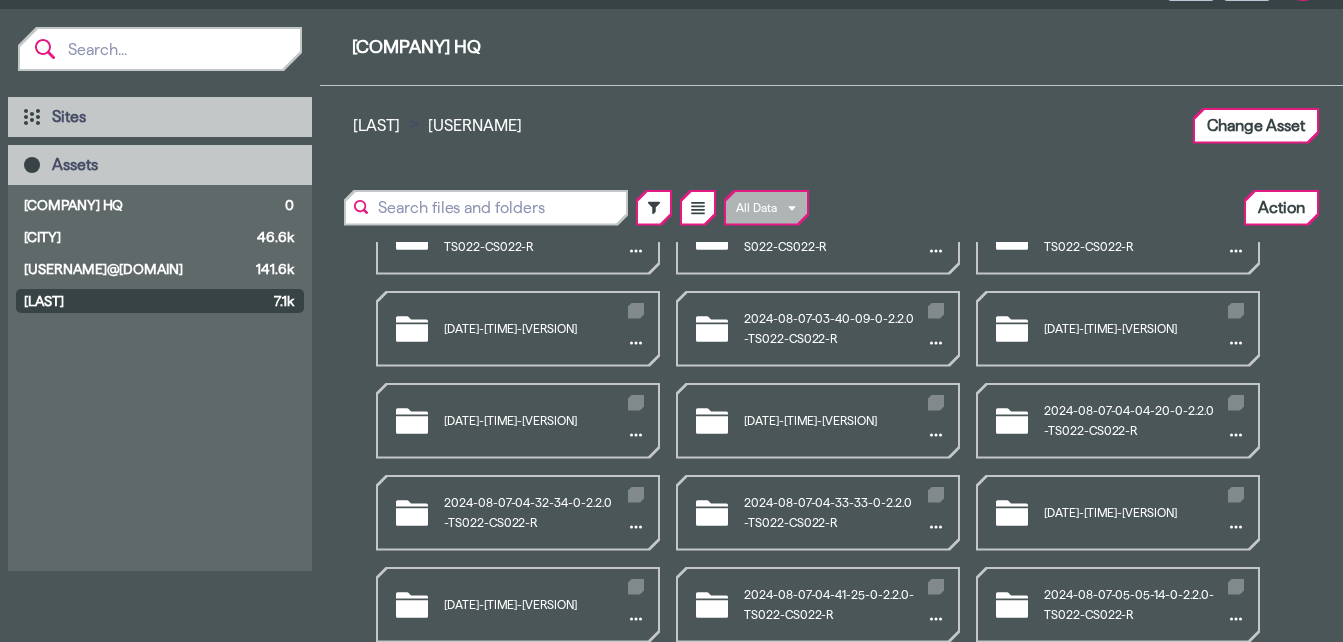 scroll, scrollTop: 292, scrollLeft: 0, axis: vertical 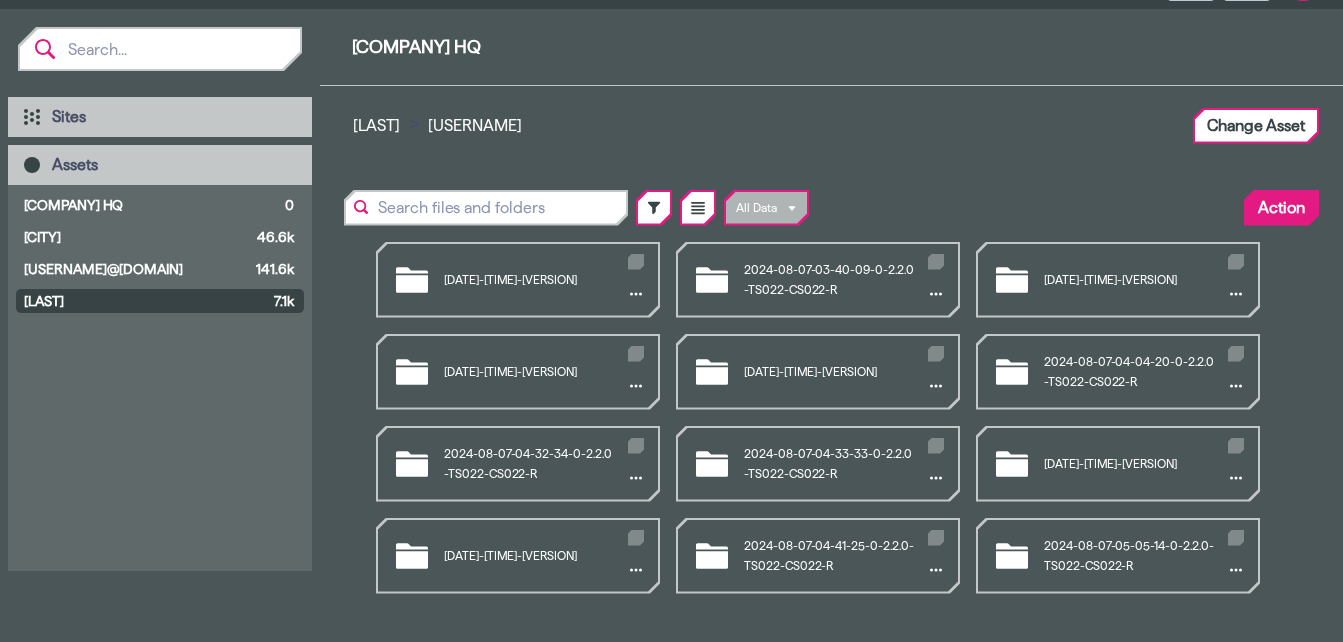 click on "Action" at bounding box center (1281, 208) 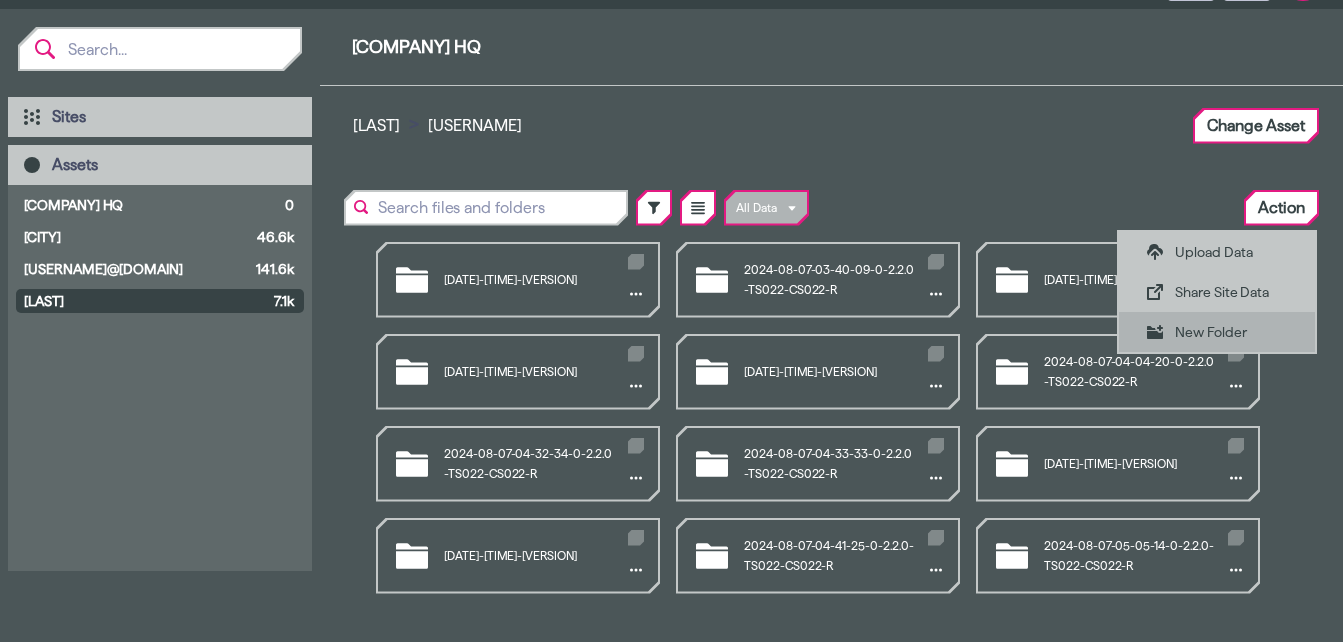 click on "New Folder" at bounding box center [1217, 332] 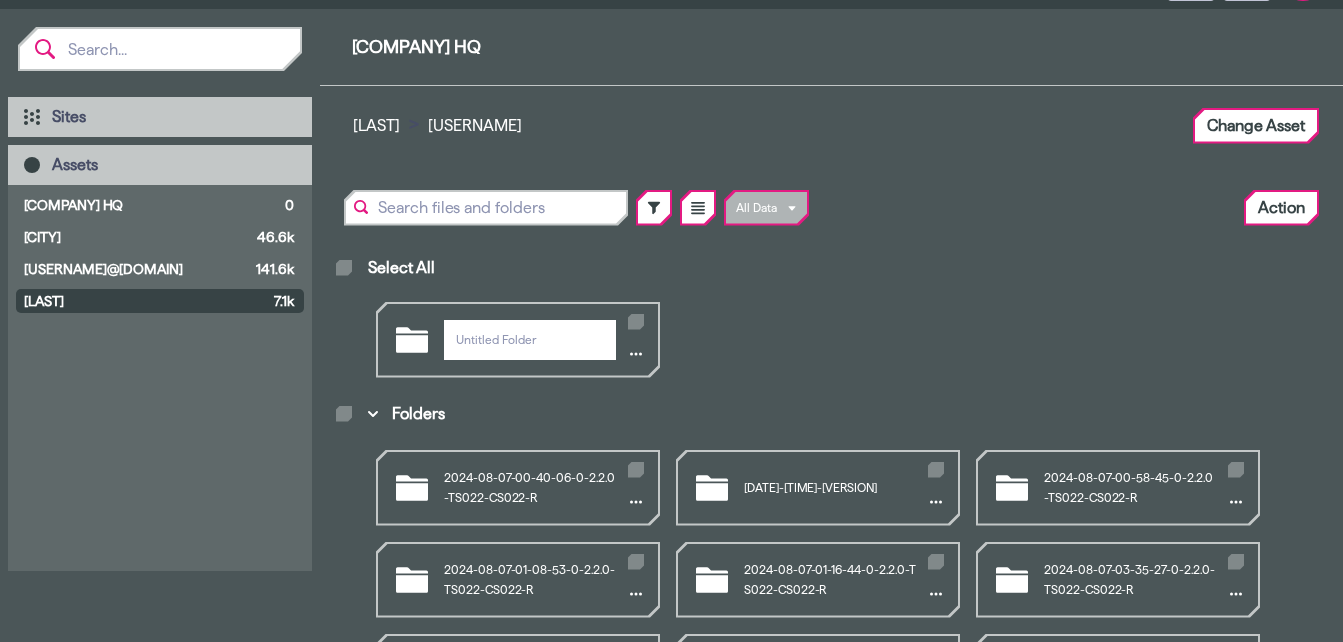 click on "Select All" at bounding box center (831, 268) 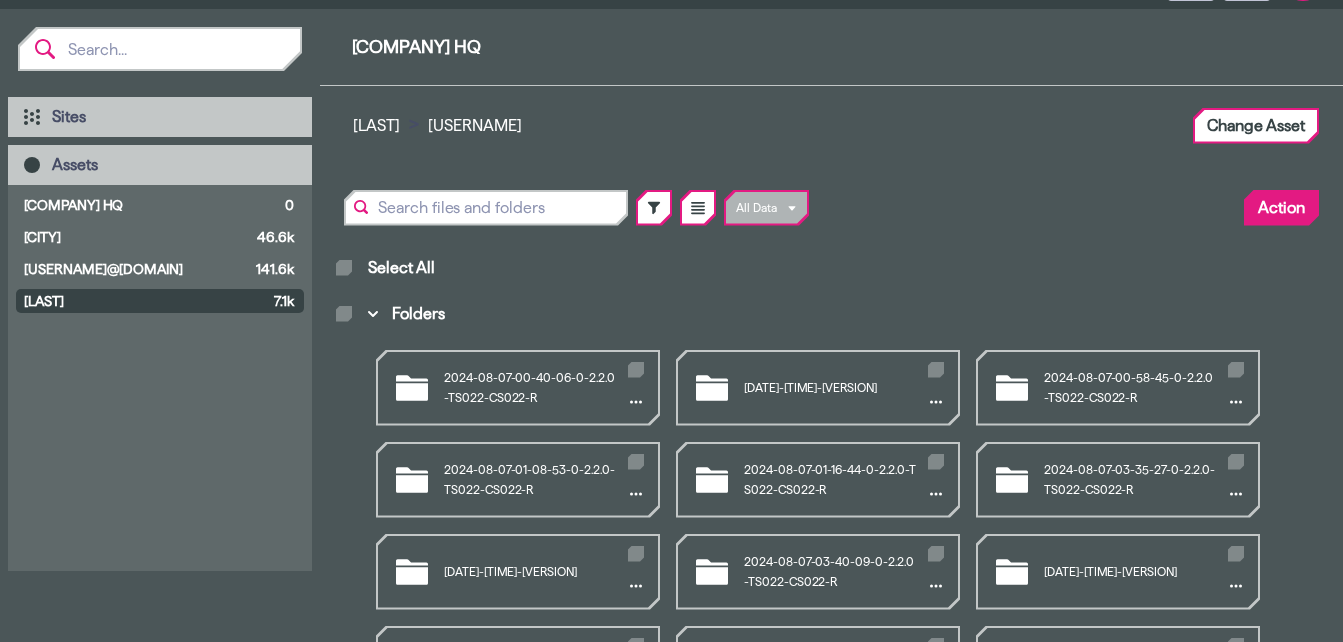 click on "Action" at bounding box center [1281, 208] 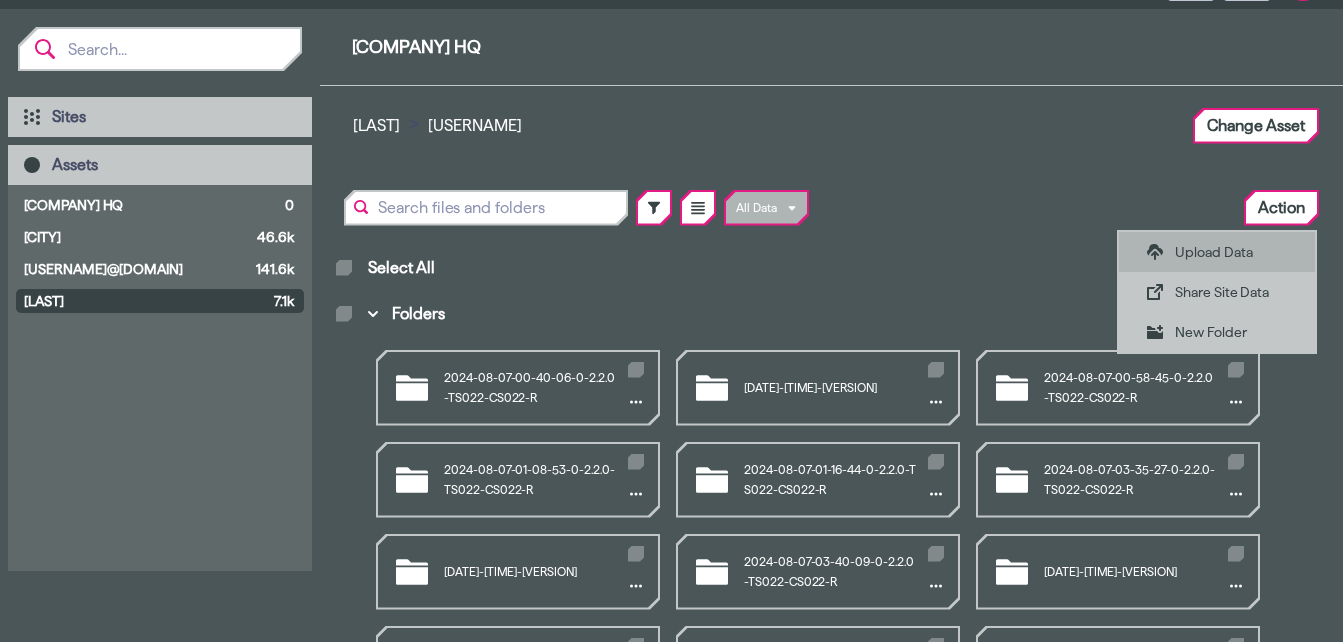click on "Upload Data" at bounding box center (1231, 252) 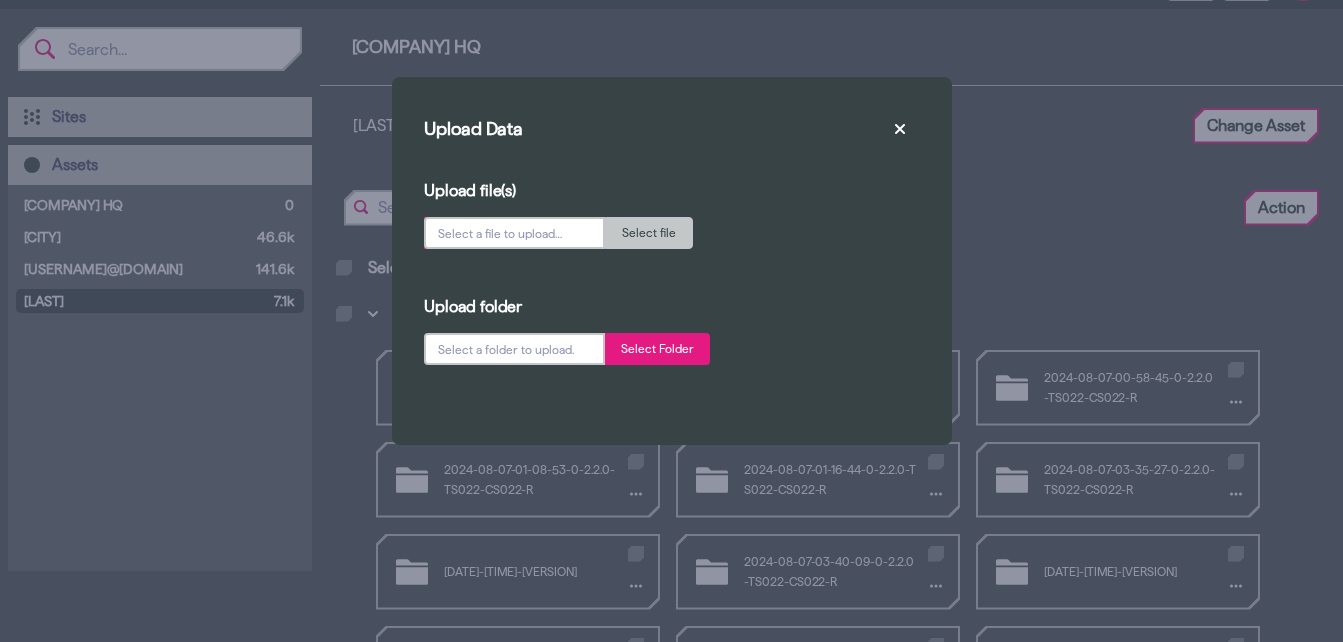 click on "Select Folder" at bounding box center [657, 349] 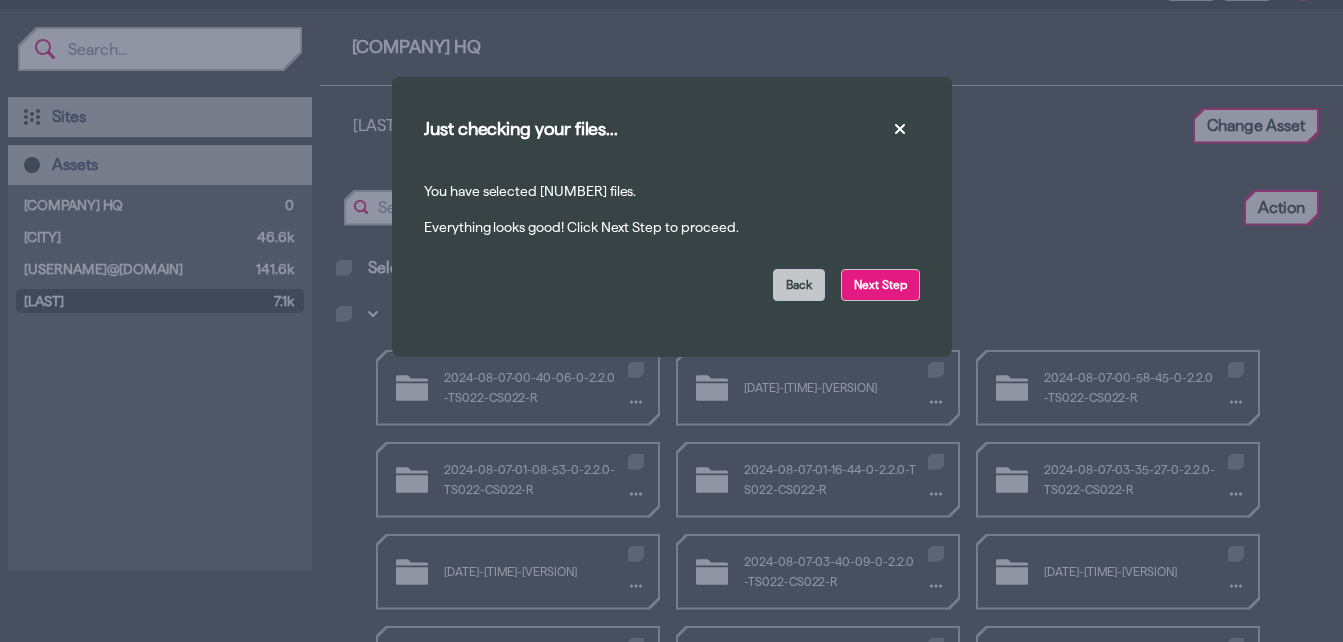 click on "Next Step" at bounding box center [880, 285] 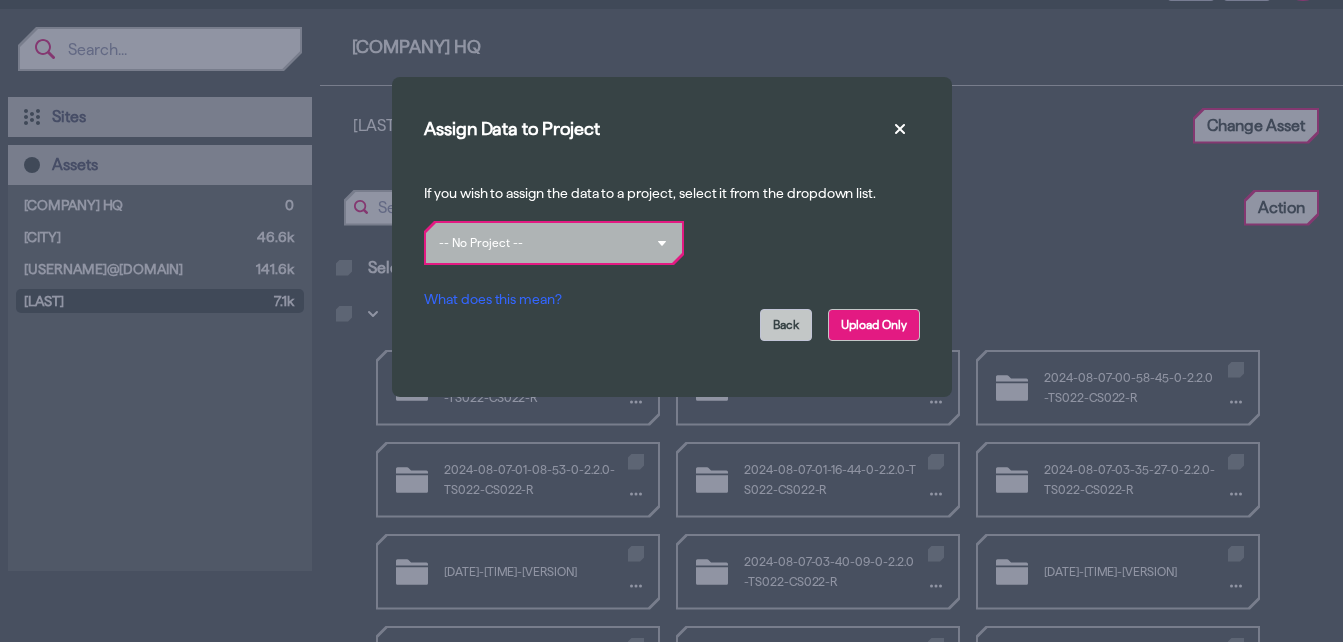 click on "Upload Only" at bounding box center (874, 325) 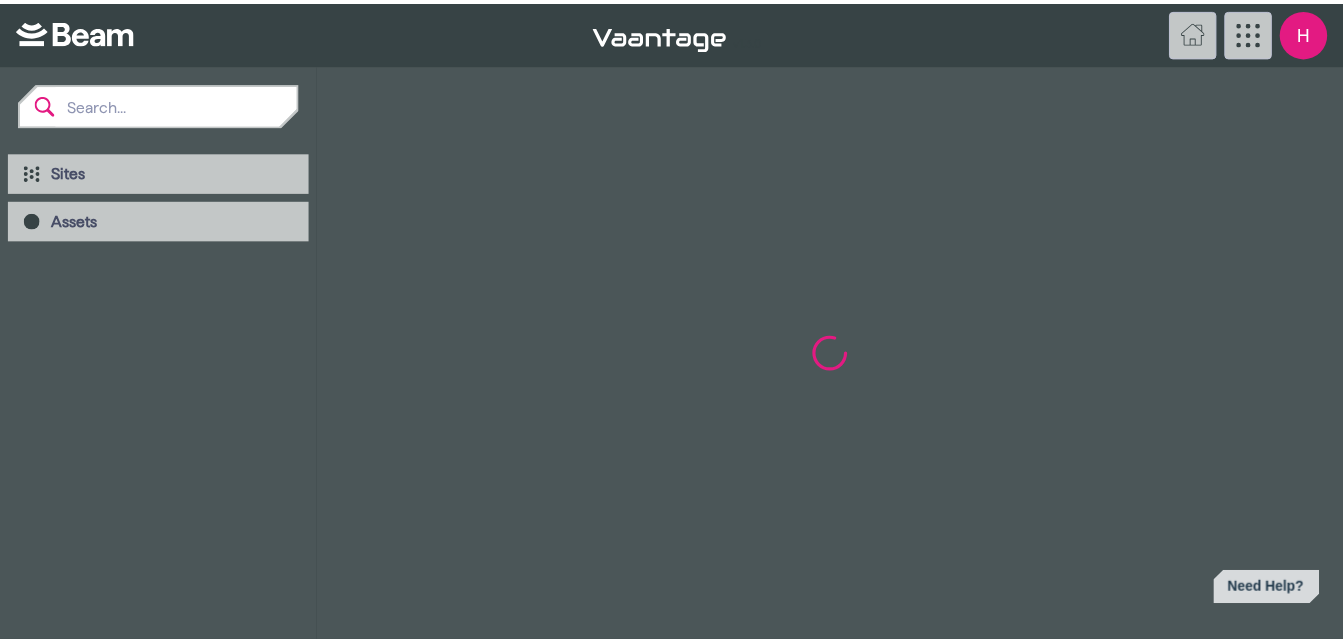 scroll, scrollTop: 0, scrollLeft: 0, axis: both 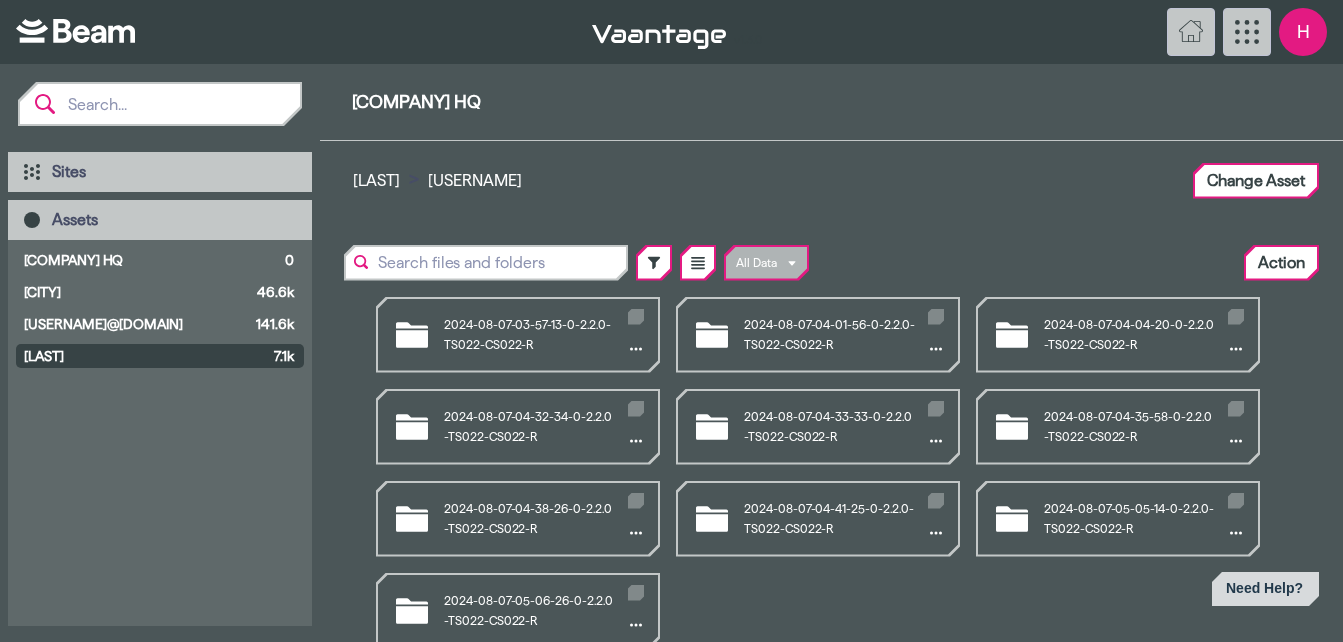 click on "H" at bounding box center [1303, 32] 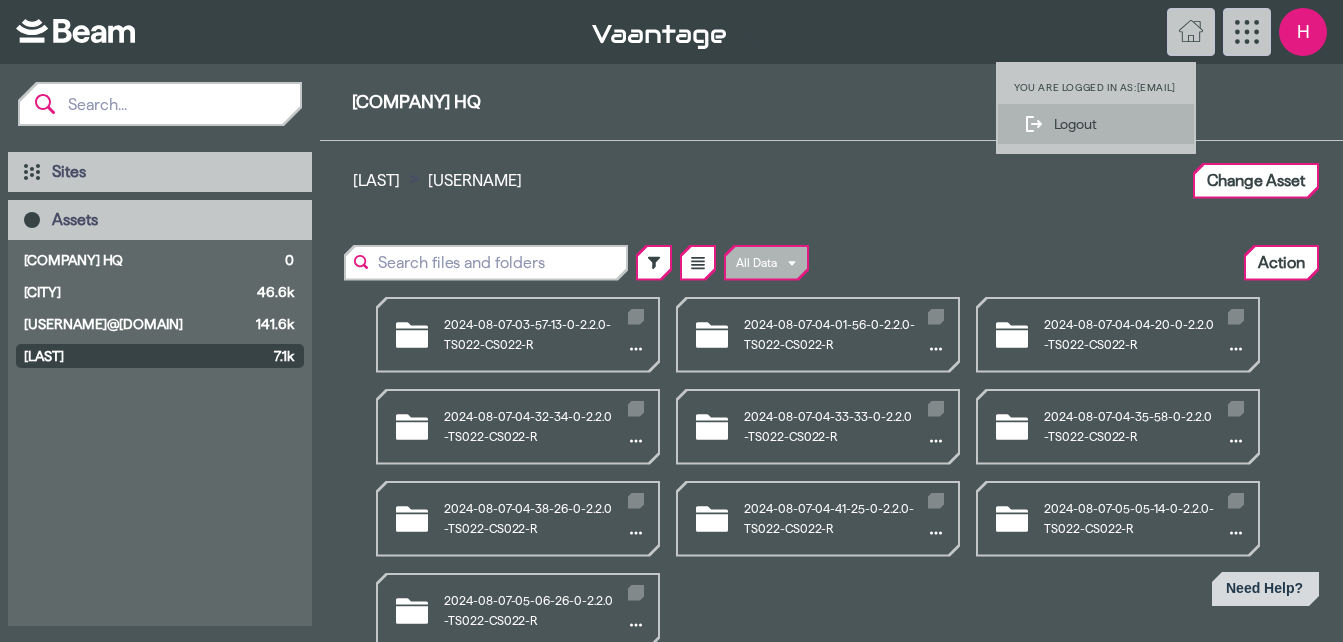 click on "Logout" at bounding box center (1110, 124) 